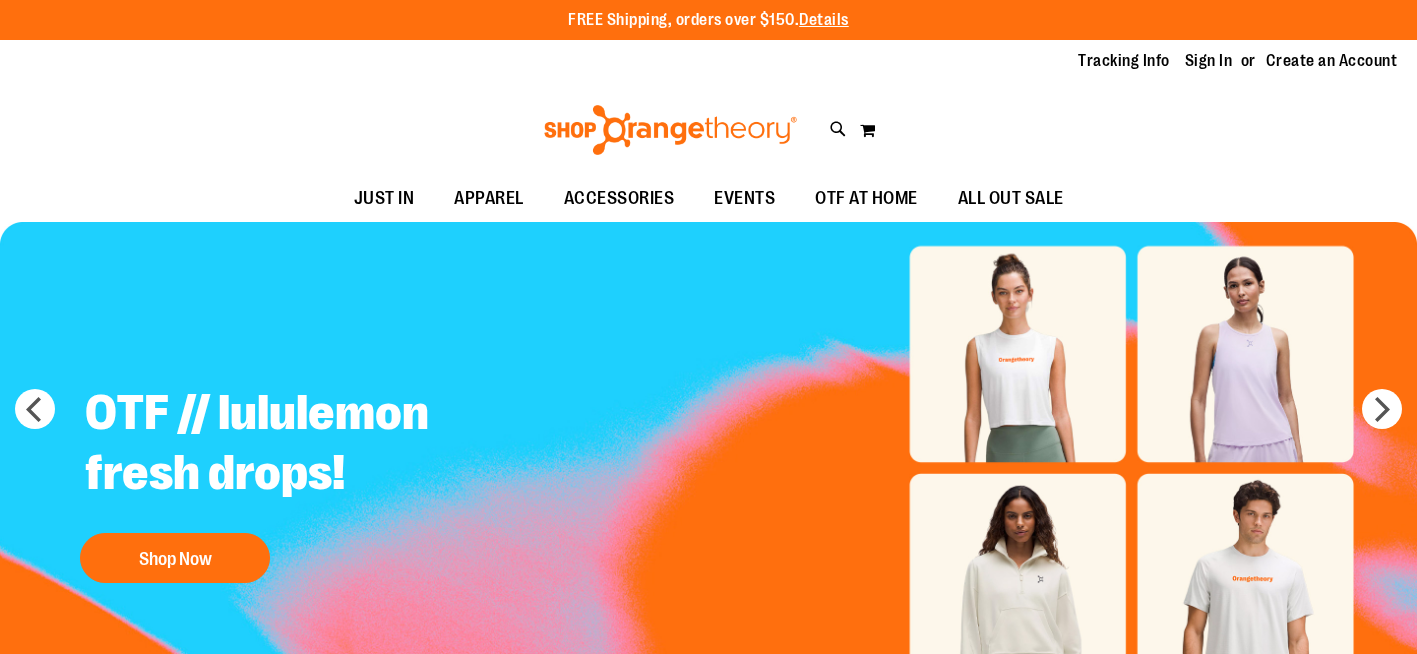 scroll, scrollTop: 0, scrollLeft: 0, axis: both 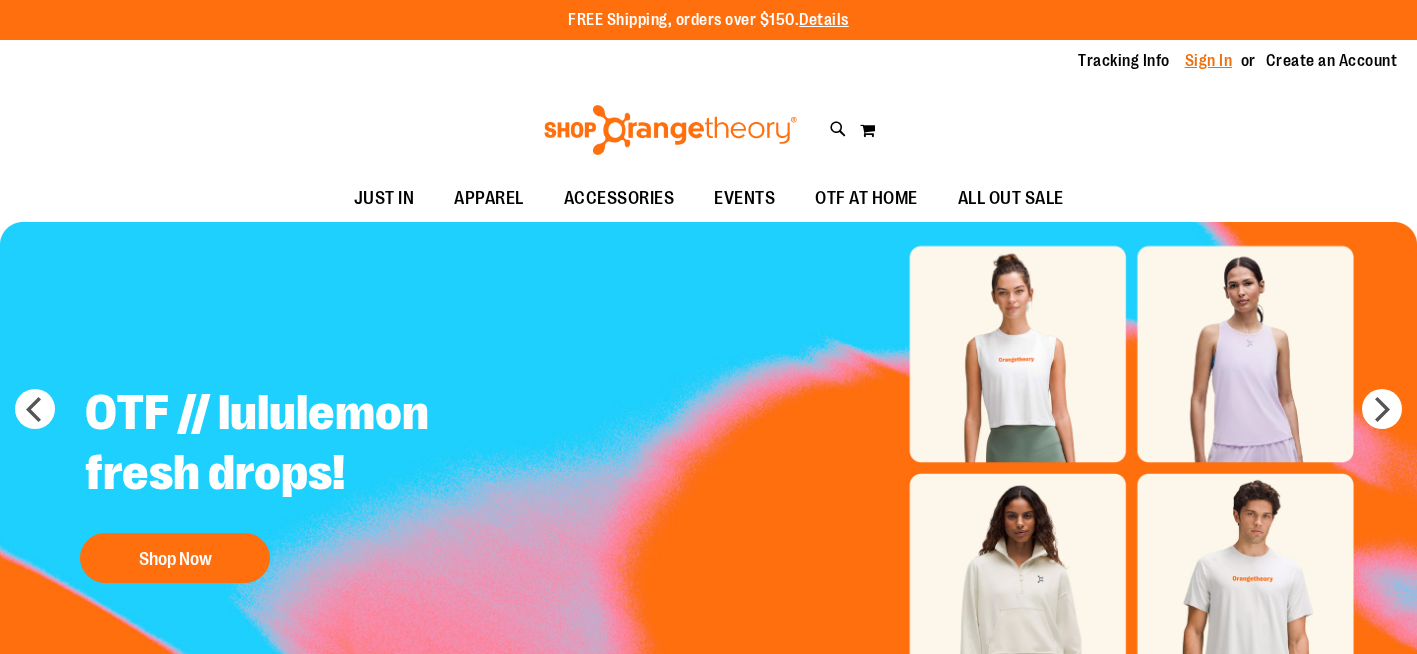 type on "**********" 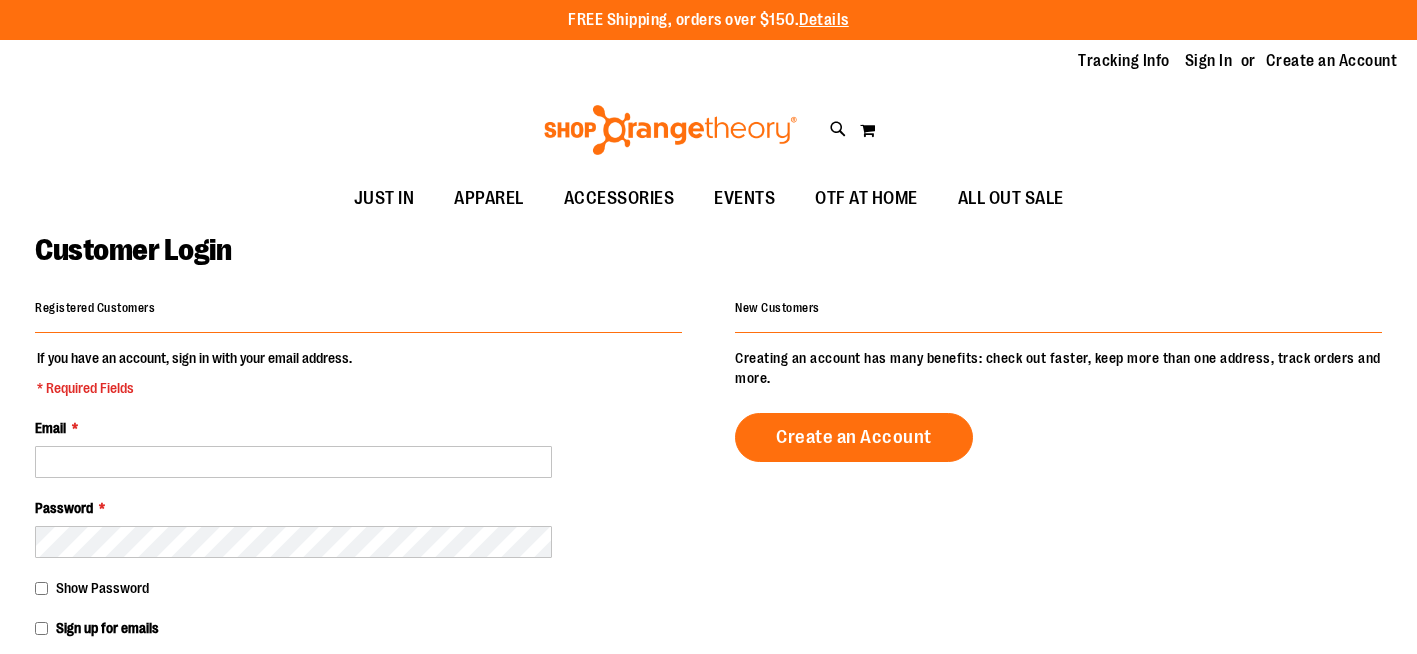 scroll, scrollTop: 0, scrollLeft: 0, axis: both 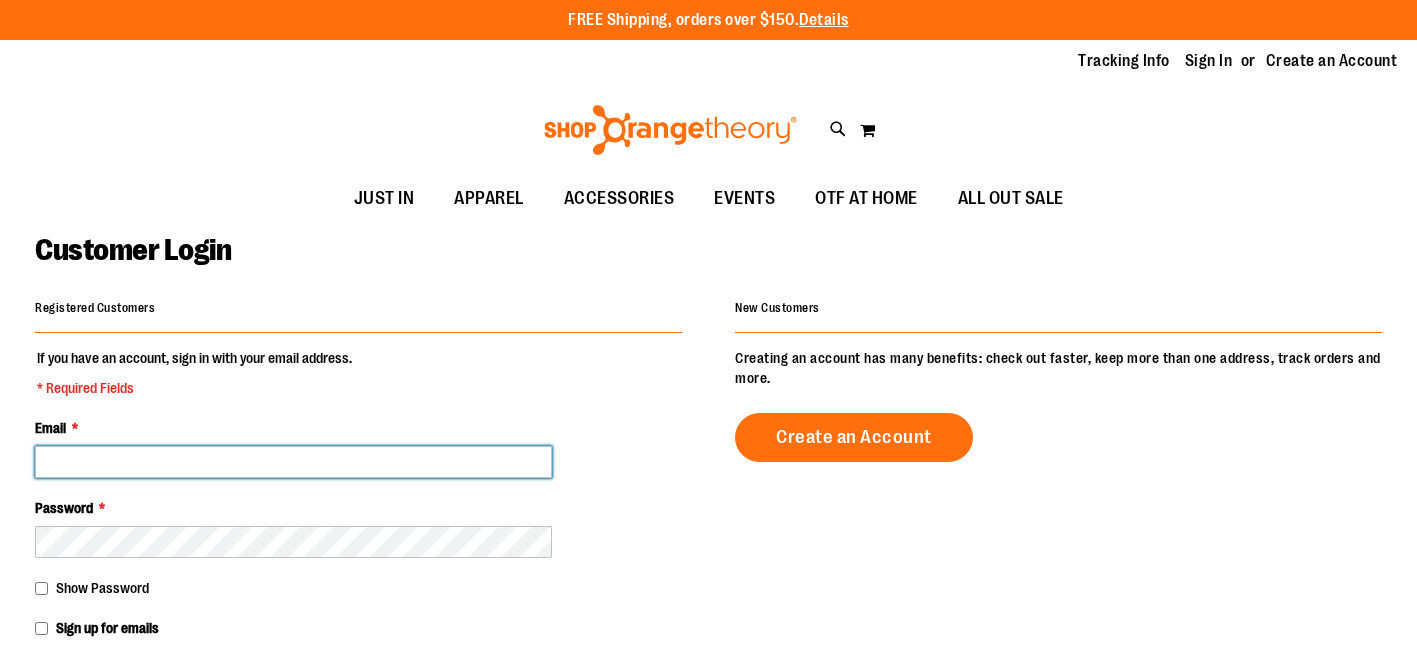 type on "**********" 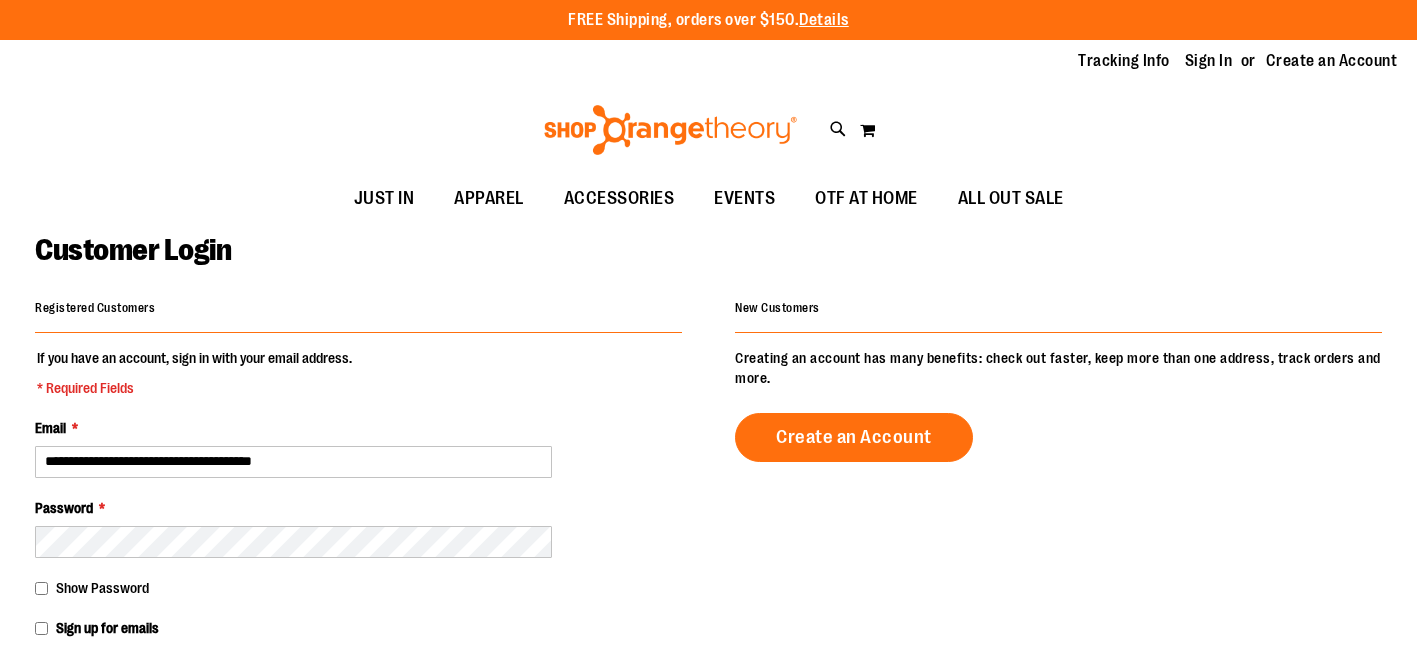 type on "**********" 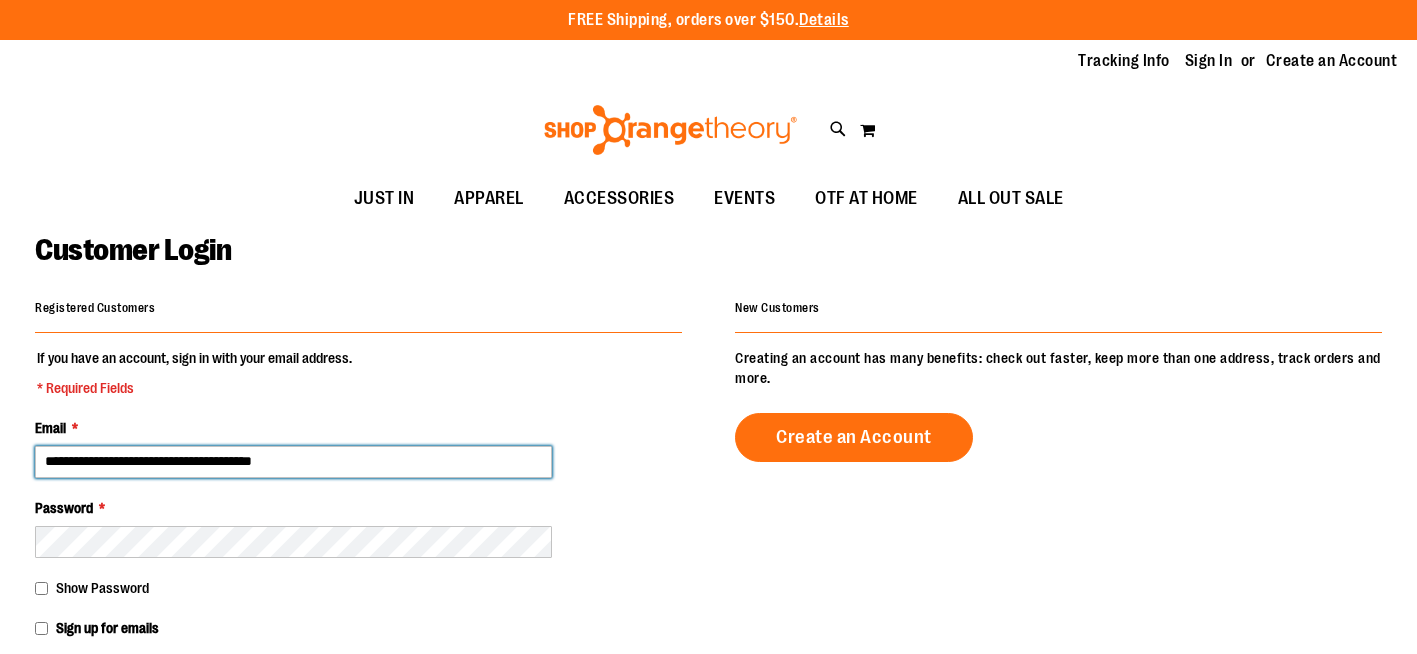 drag, startPoint x: 349, startPoint y: 463, endPoint x: 47, endPoint y: 460, distance: 302.0149 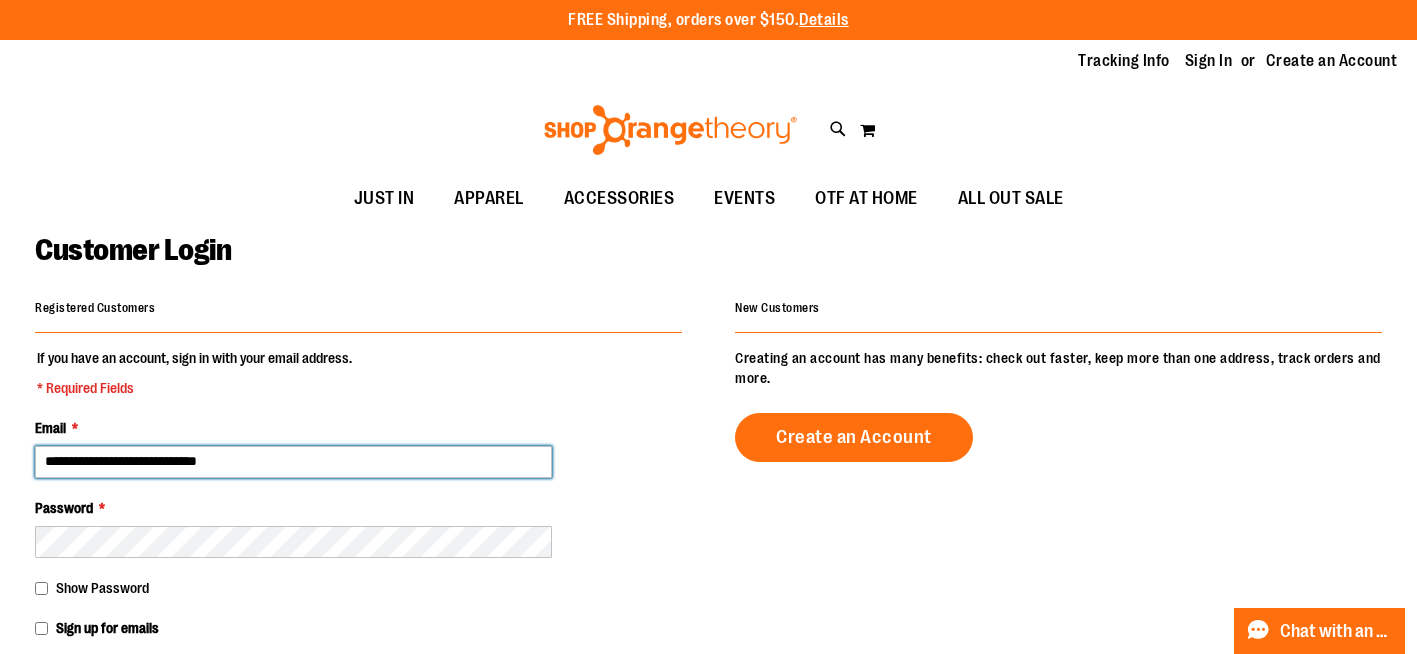type on "**********" 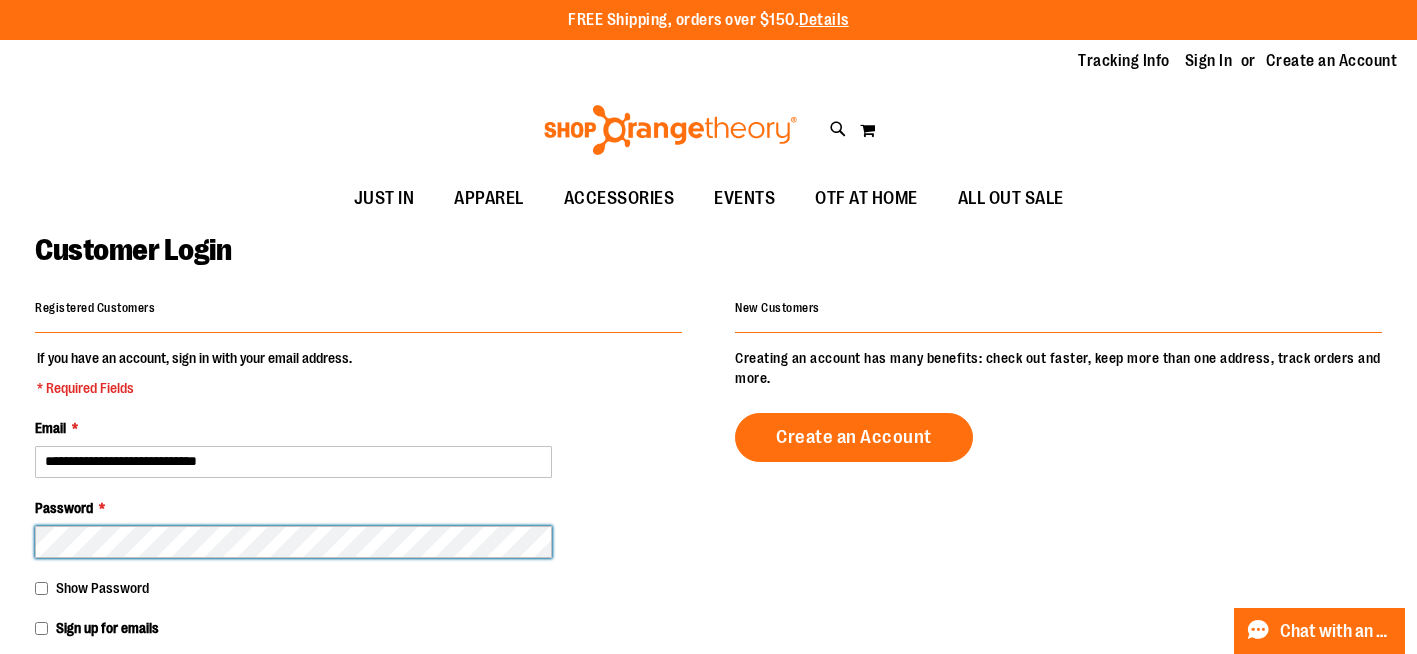 click on "Sign In" at bounding box center [102, 680] 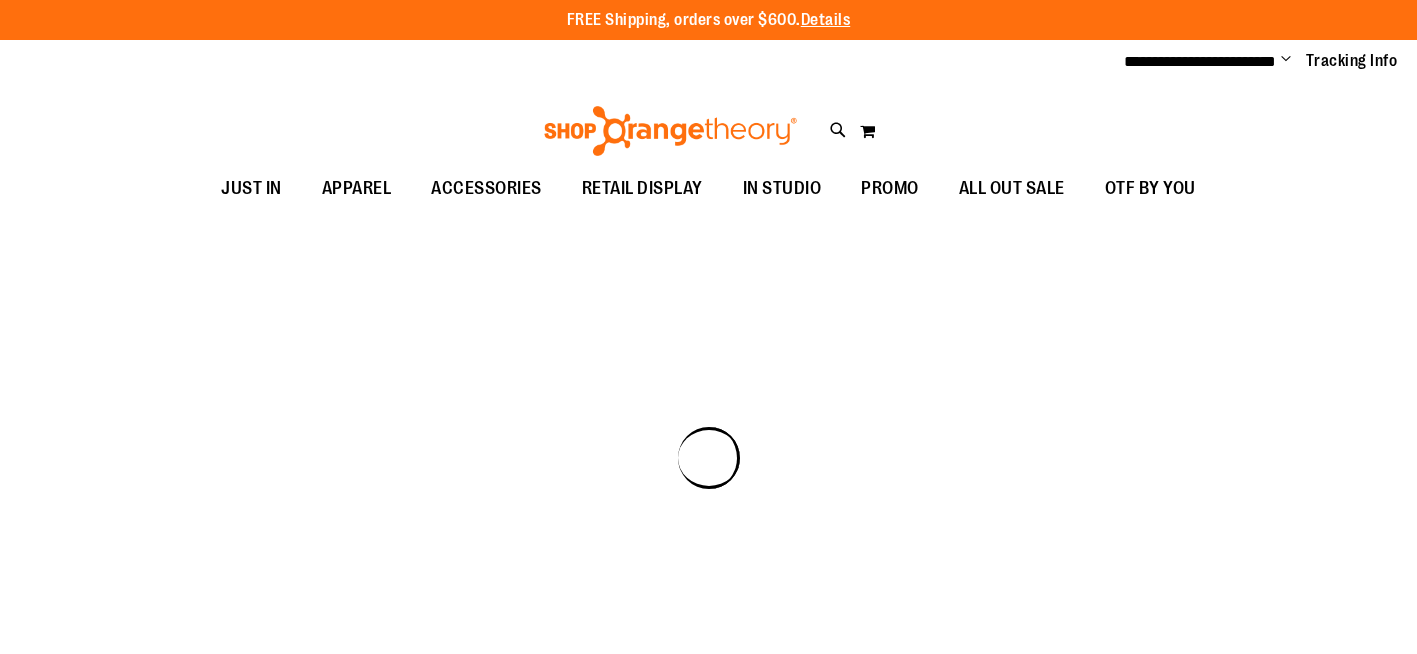scroll, scrollTop: 0, scrollLeft: 0, axis: both 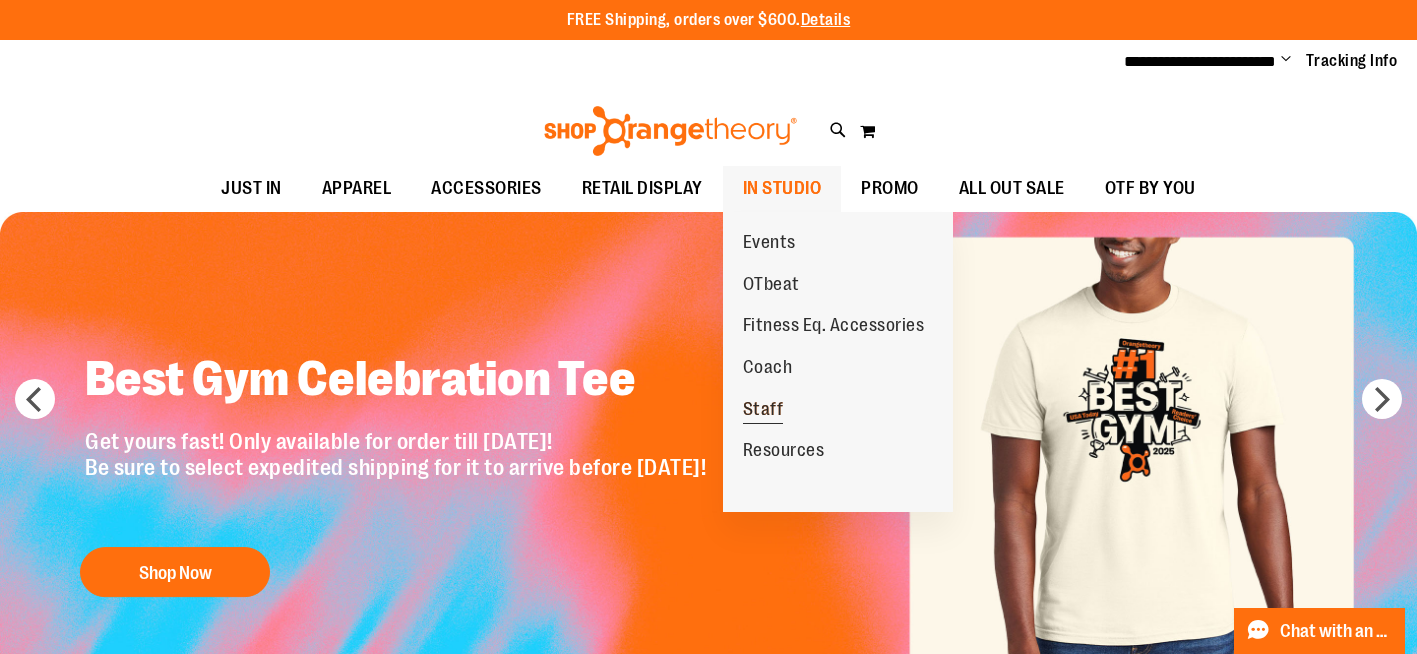 type on "**********" 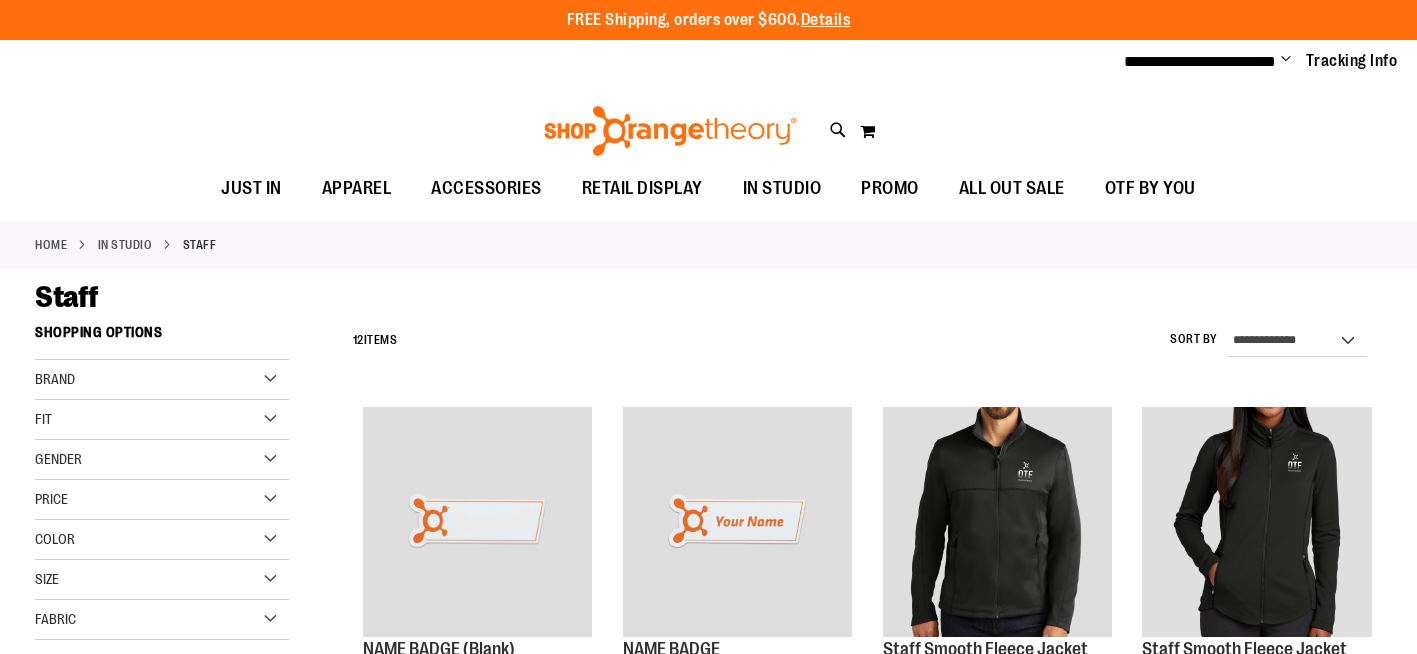 scroll, scrollTop: 0, scrollLeft: 0, axis: both 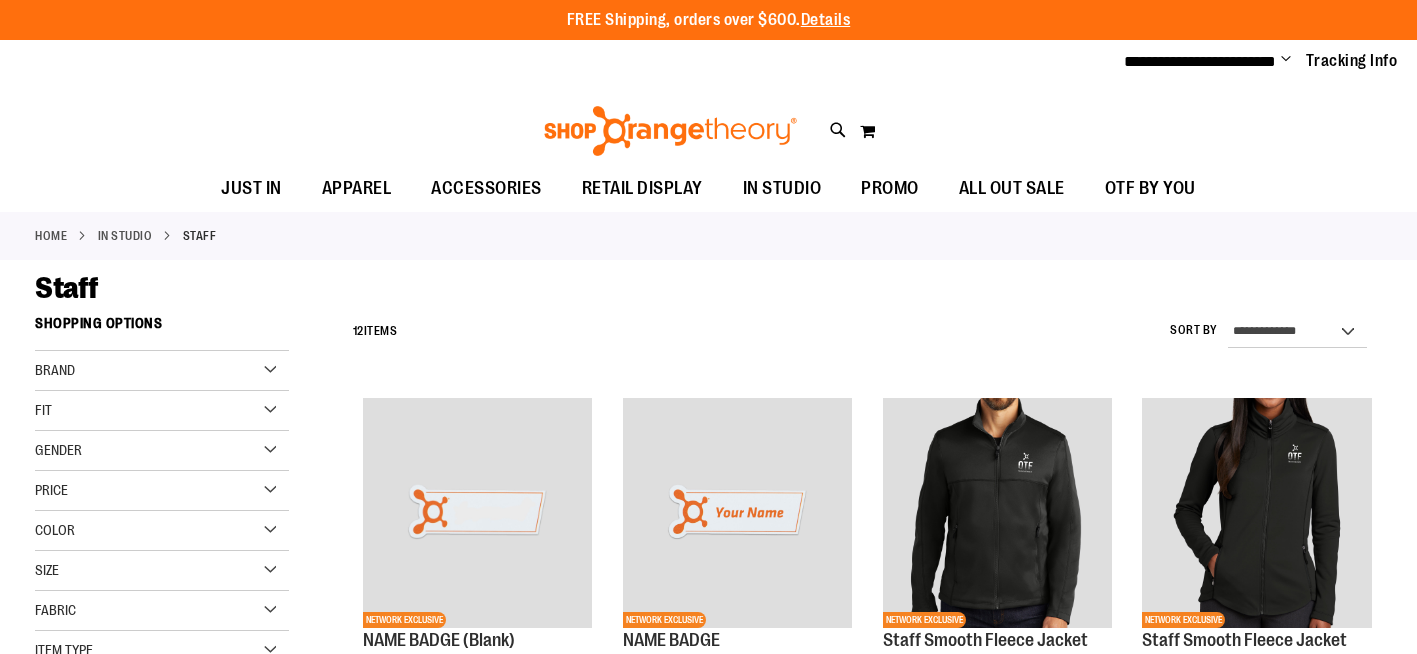 type on "**********" 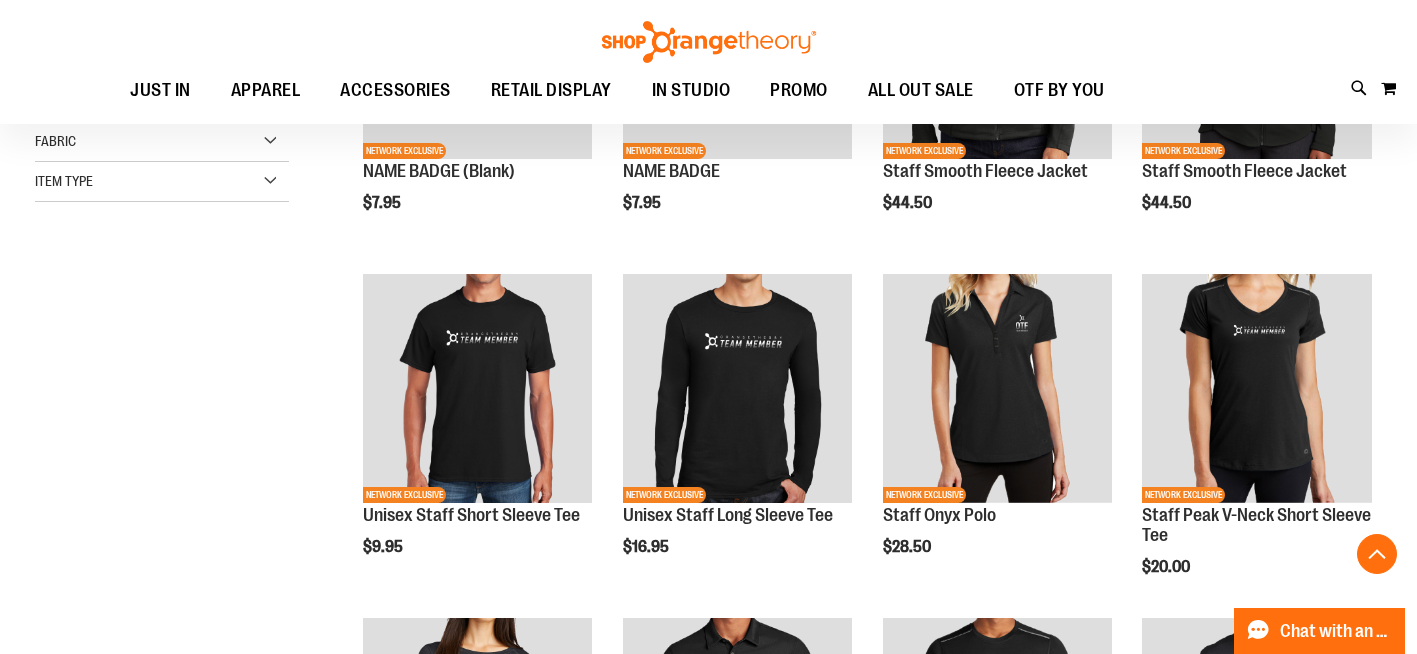 scroll, scrollTop: 469, scrollLeft: 0, axis: vertical 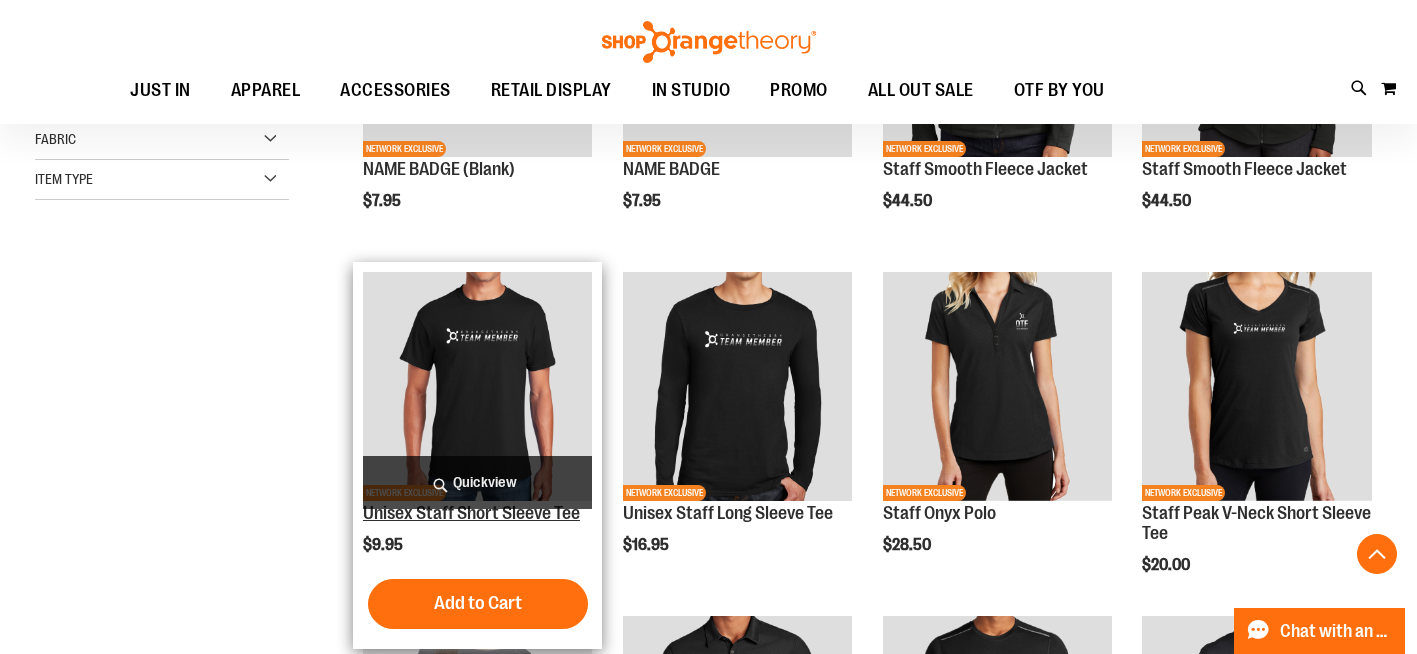 click on "Unisex Staff Short Sleeve Tee" at bounding box center [471, 513] 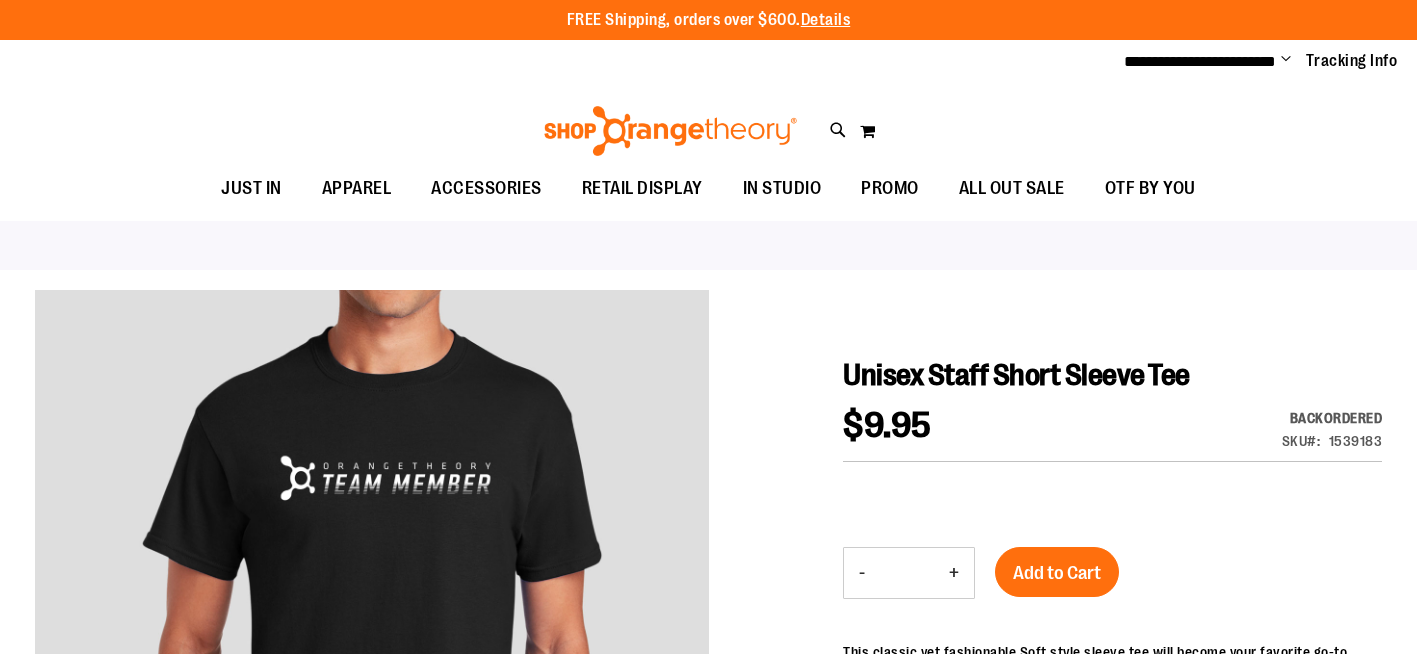 scroll, scrollTop: 0, scrollLeft: 0, axis: both 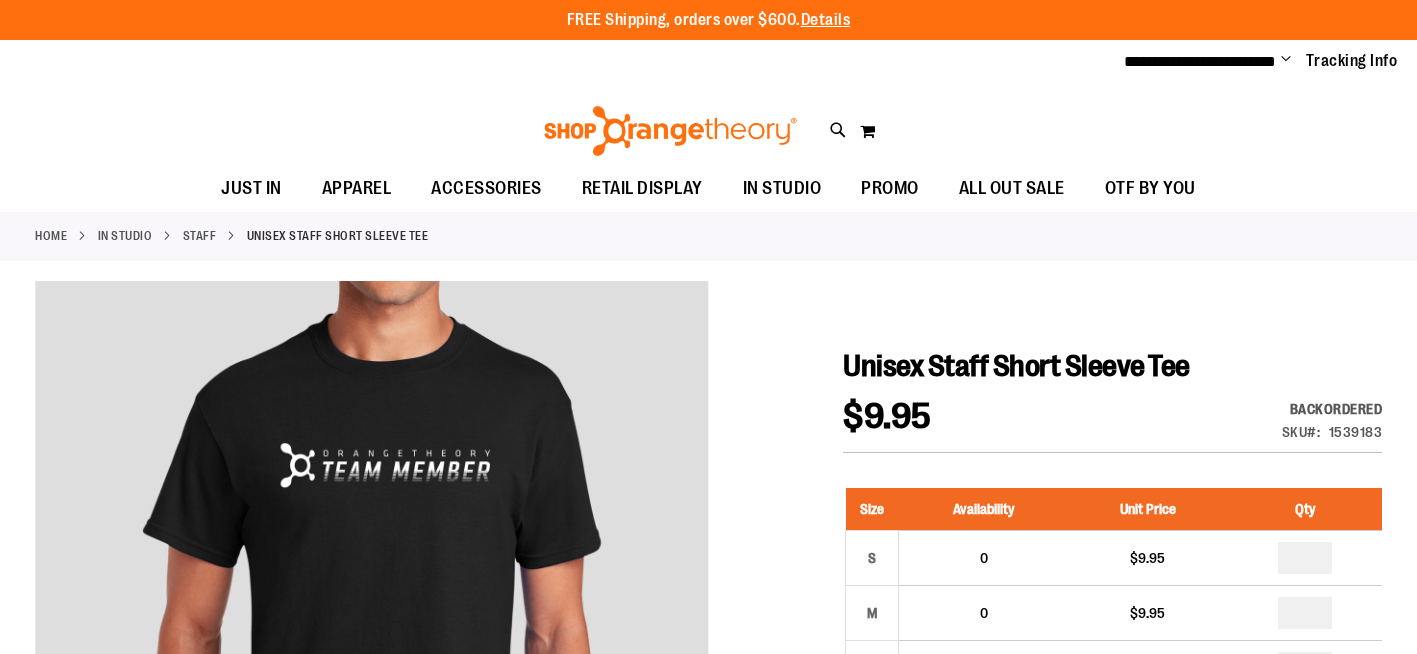 type on "**********" 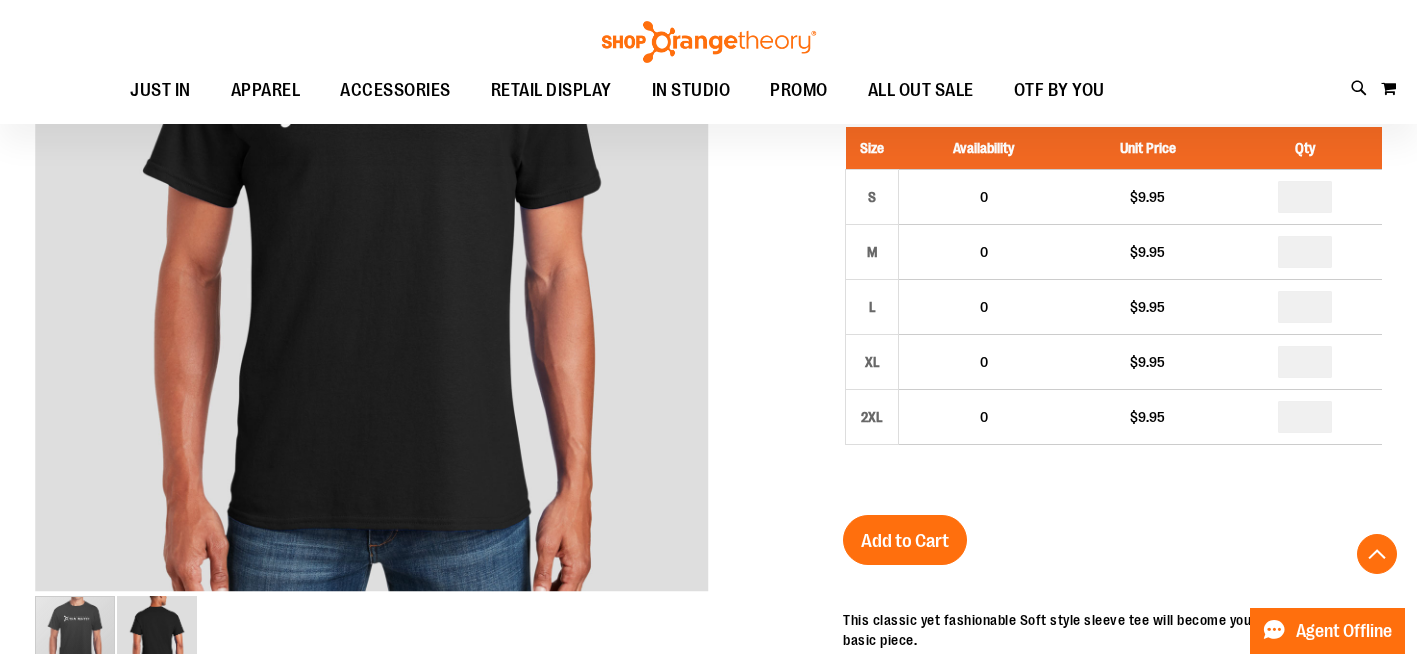 scroll, scrollTop: 393, scrollLeft: 0, axis: vertical 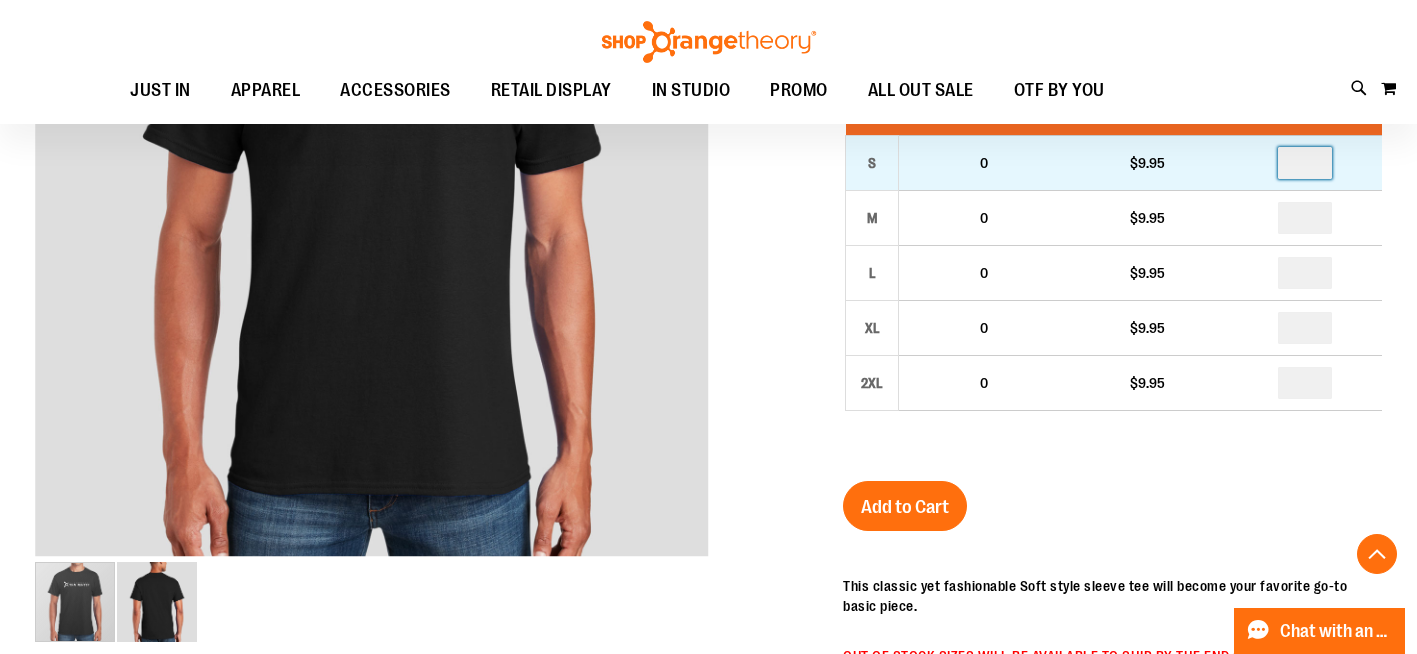 click at bounding box center (1305, 163) 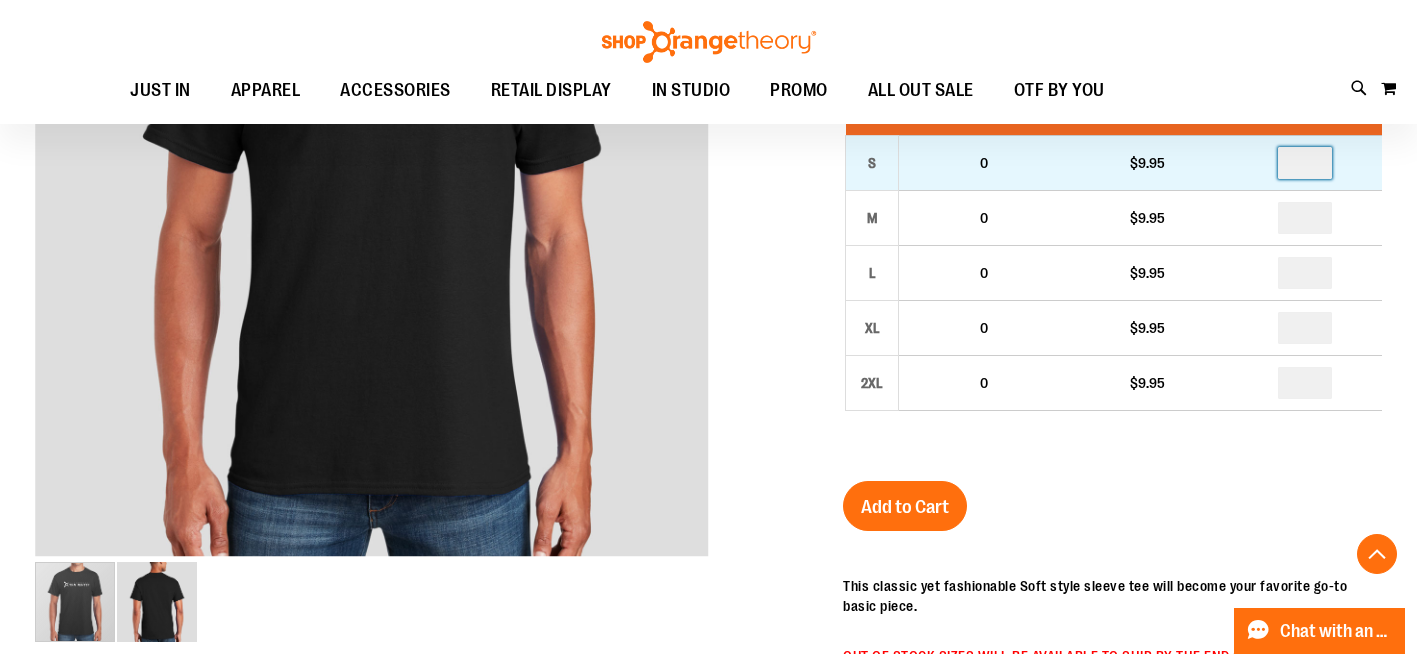 type on "*" 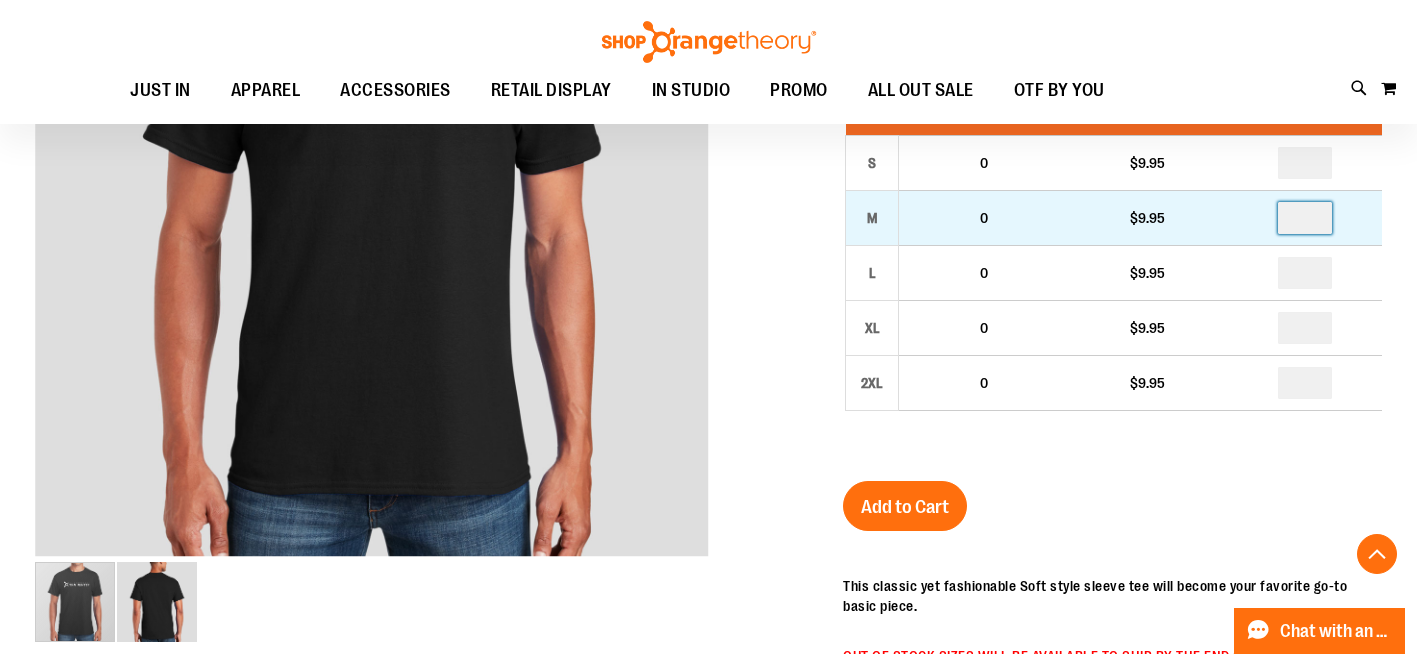 click at bounding box center [1305, 218] 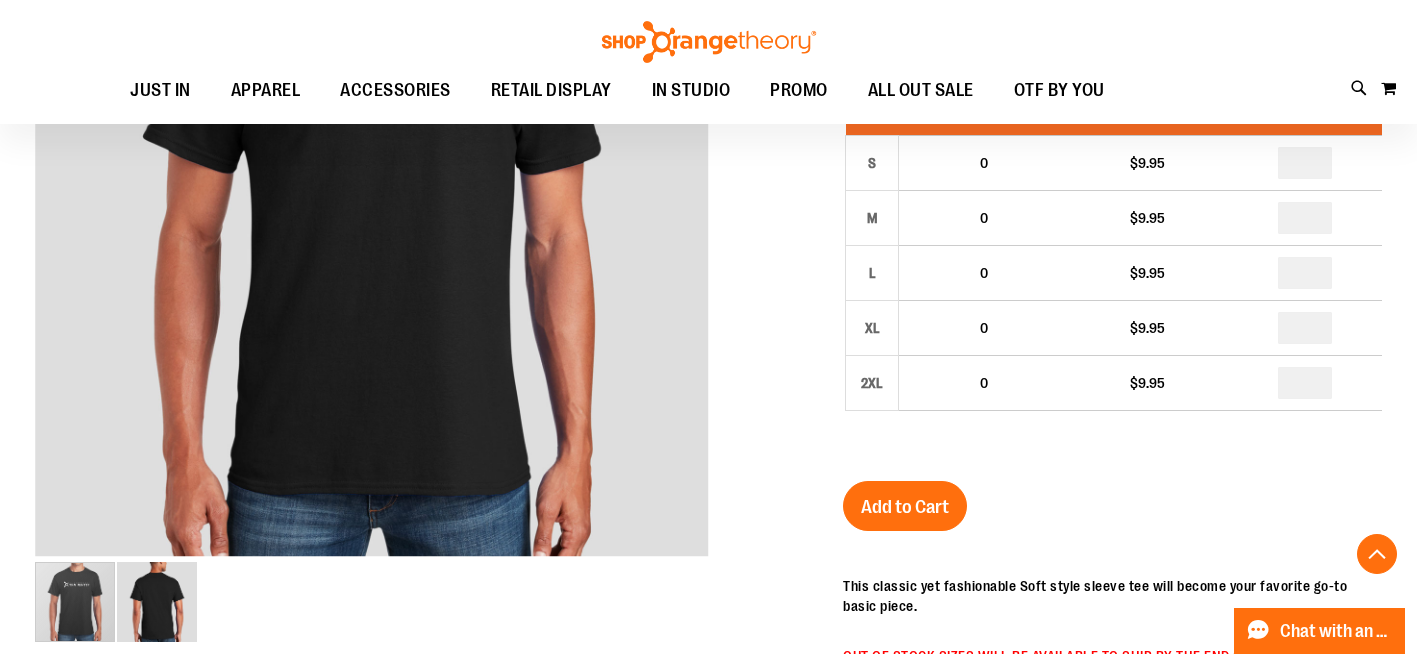 type on "*" 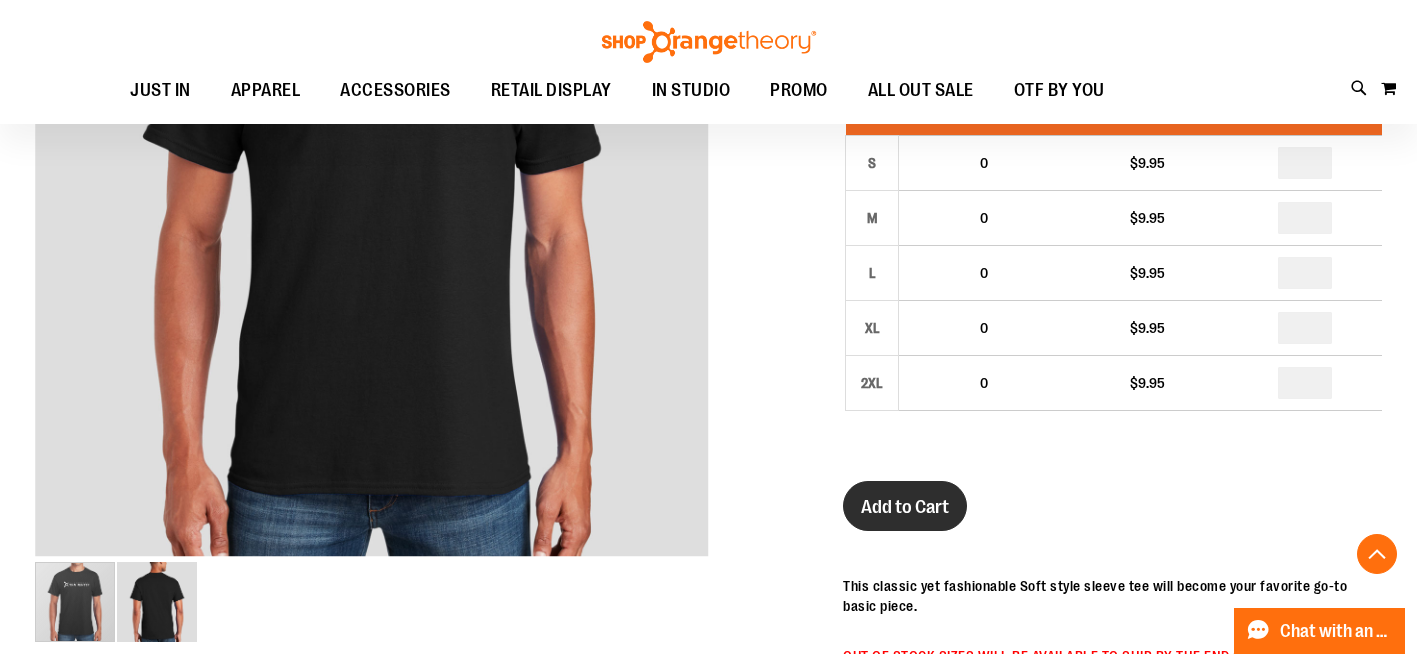 click on "Add to Cart" at bounding box center [905, 507] 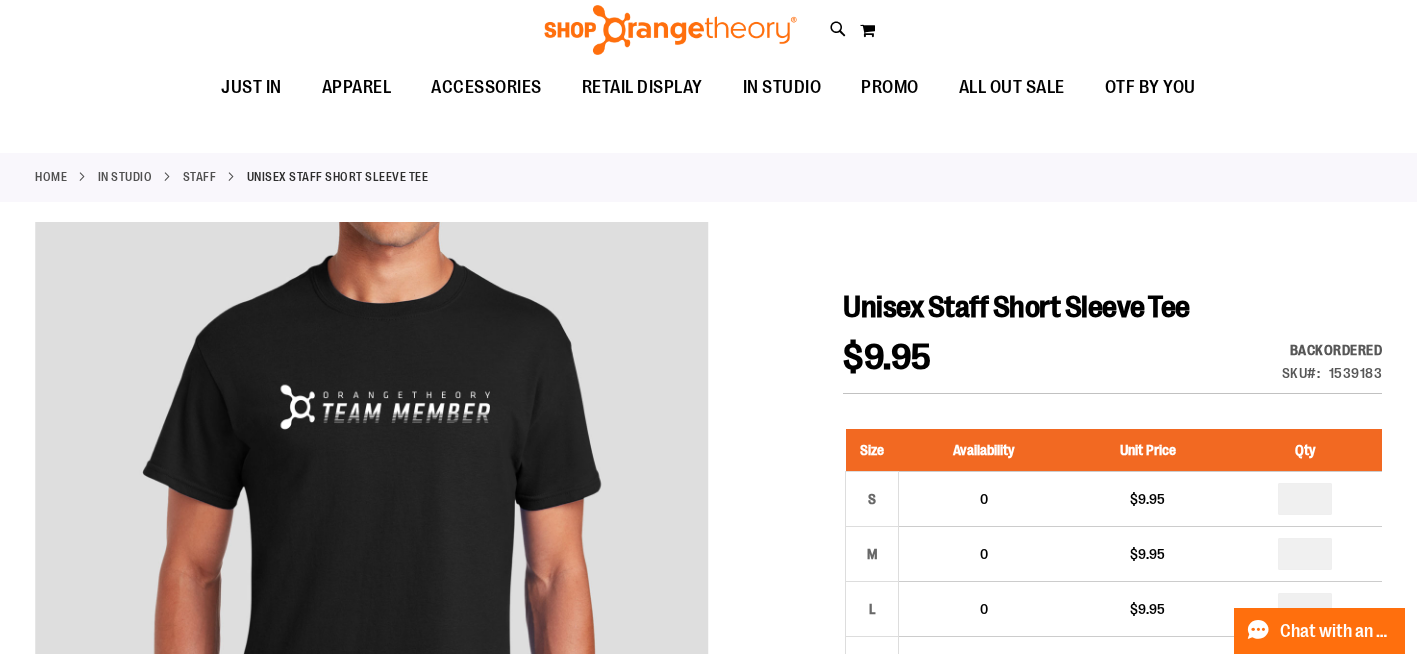 scroll, scrollTop: 0, scrollLeft: 0, axis: both 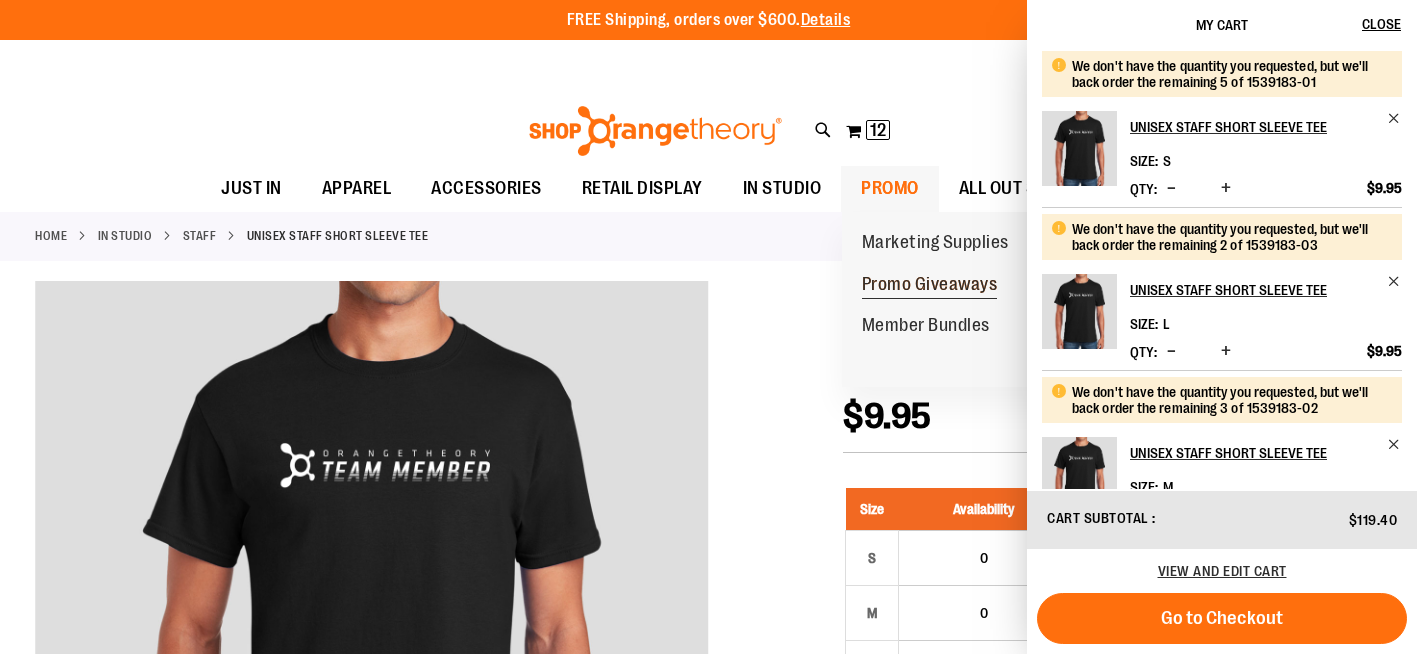 click on "Promo Giveaways" at bounding box center (930, 286) 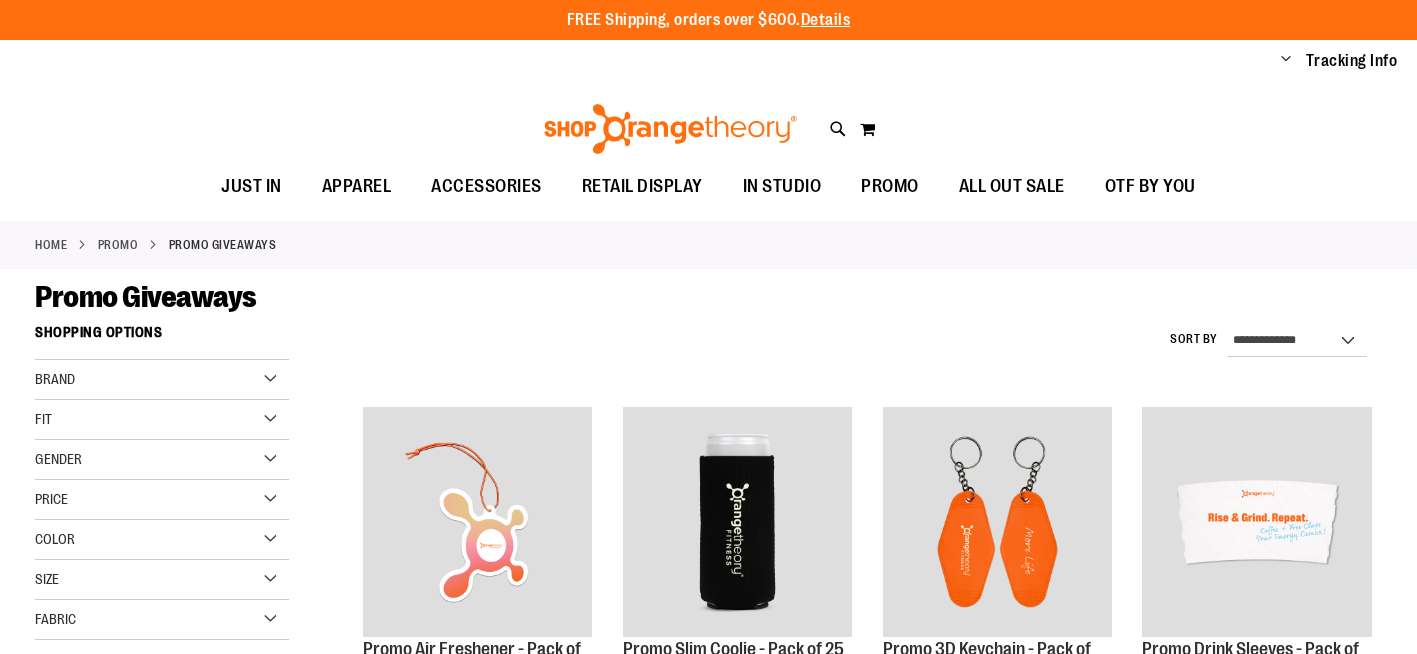 scroll, scrollTop: 0, scrollLeft: 0, axis: both 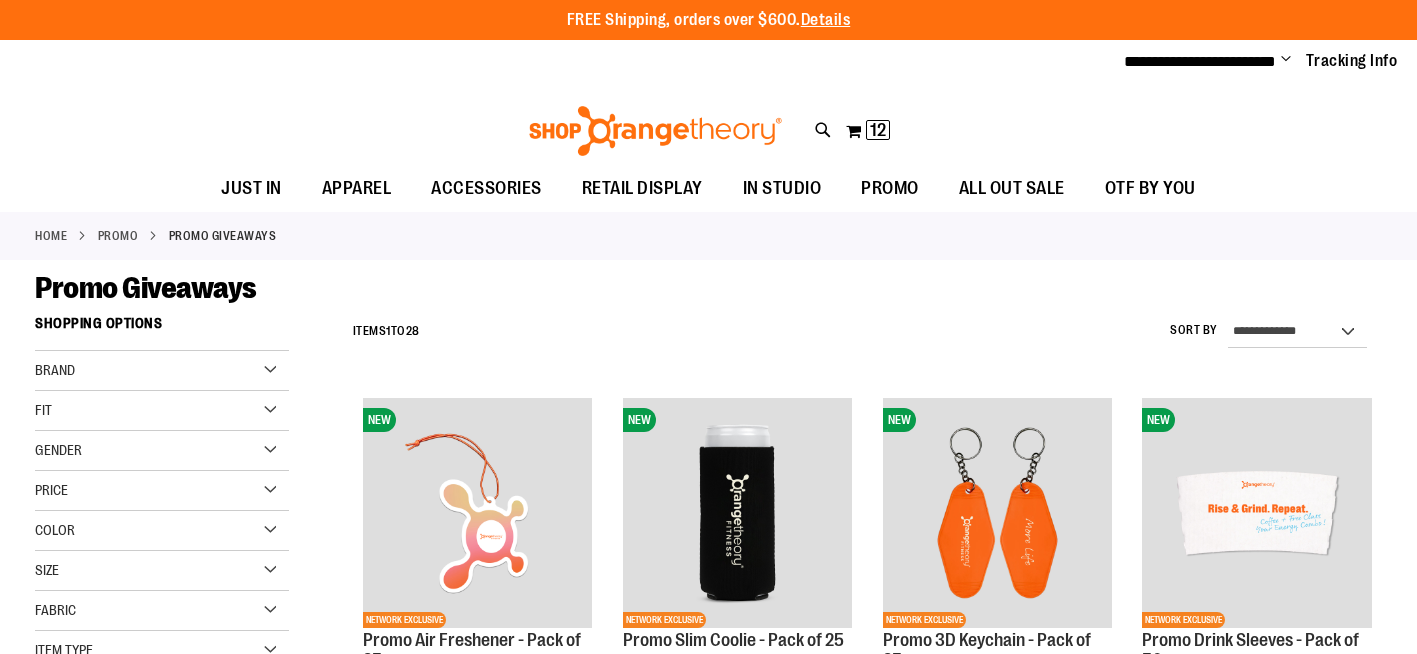 type on "**********" 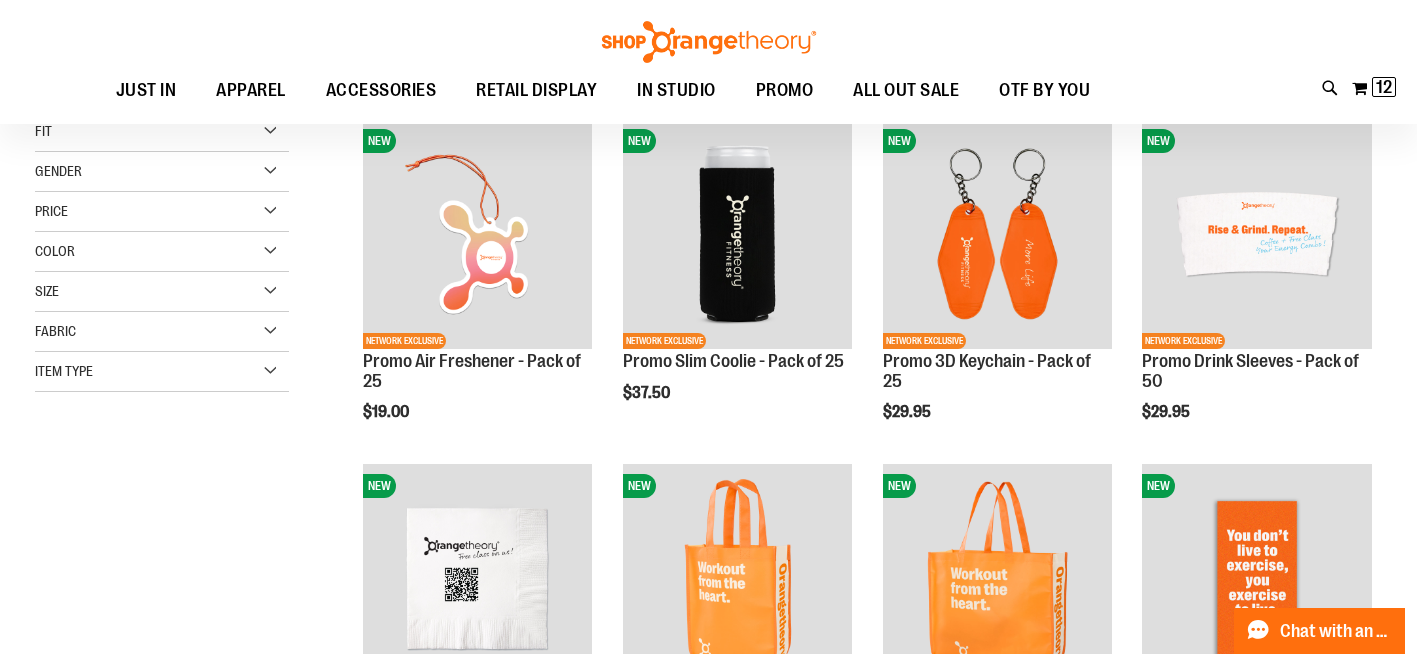 scroll, scrollTop: 296, scrollLeft: 0, axis: vertical 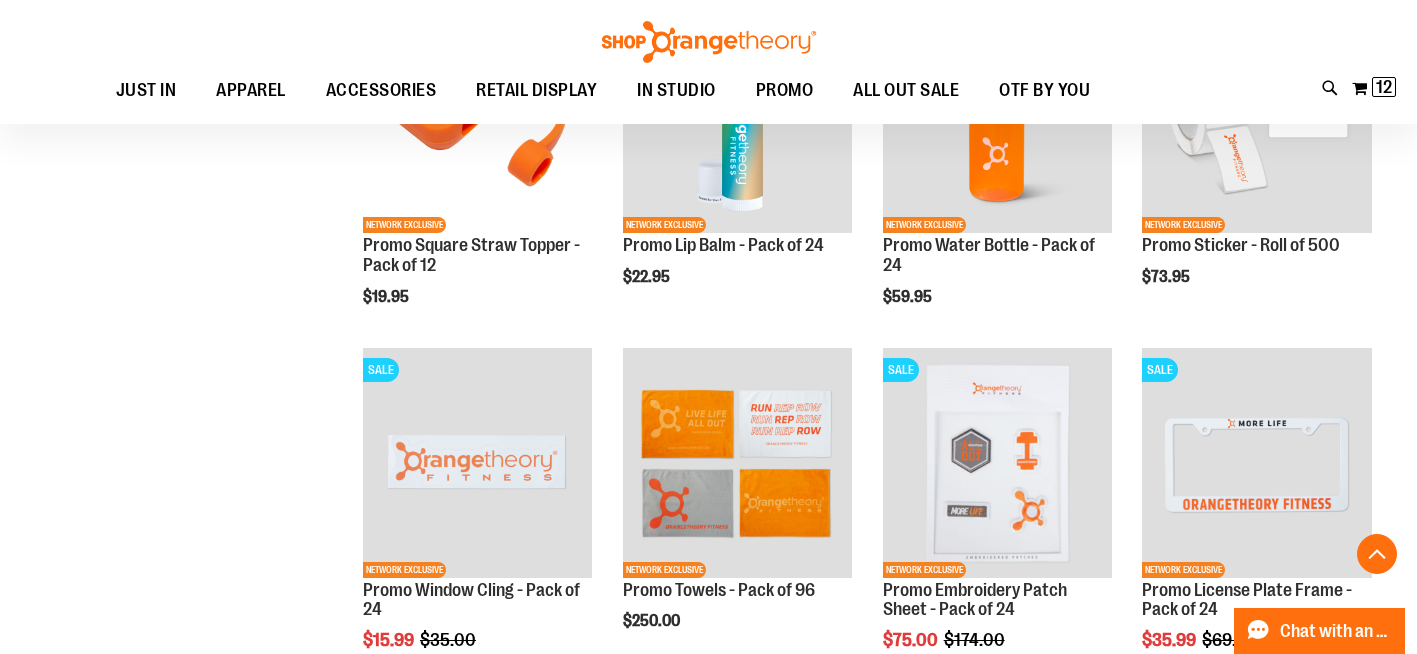 click on "**********" at bounding box center (708, 339) 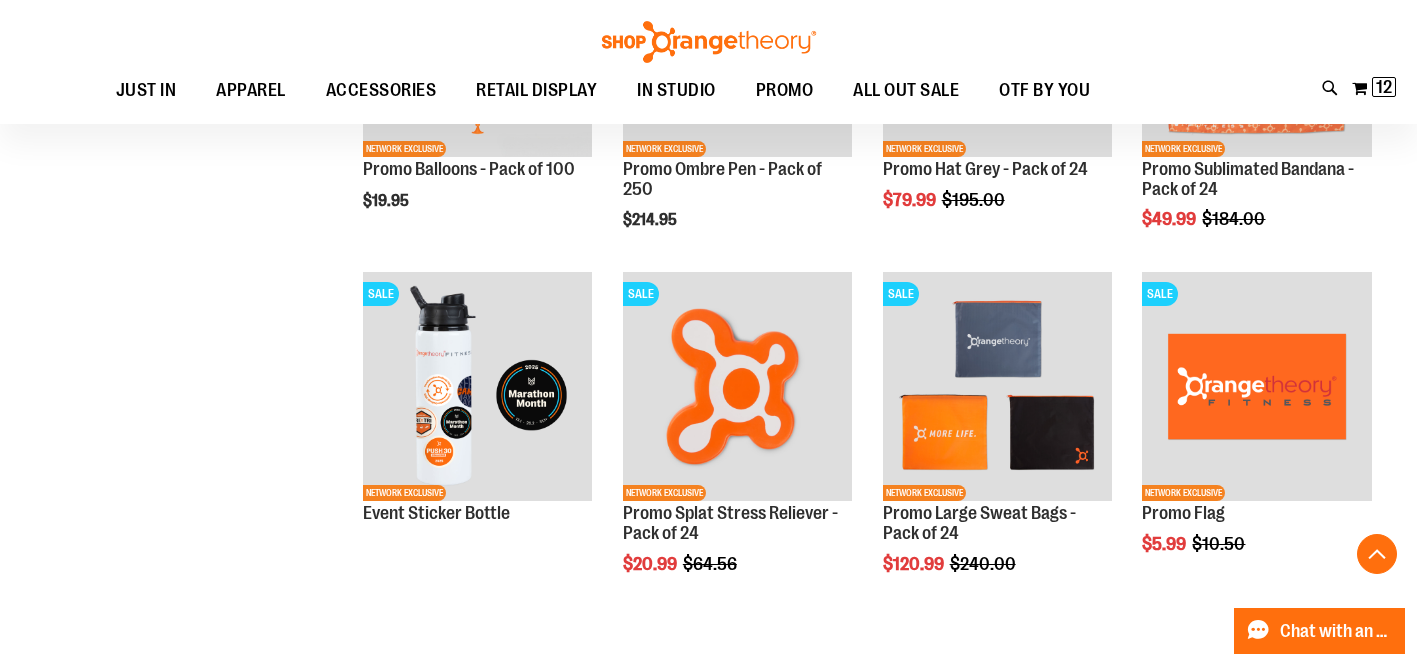scroll, scrollTop: 1851, scrollLeft: 0, axis: vertical 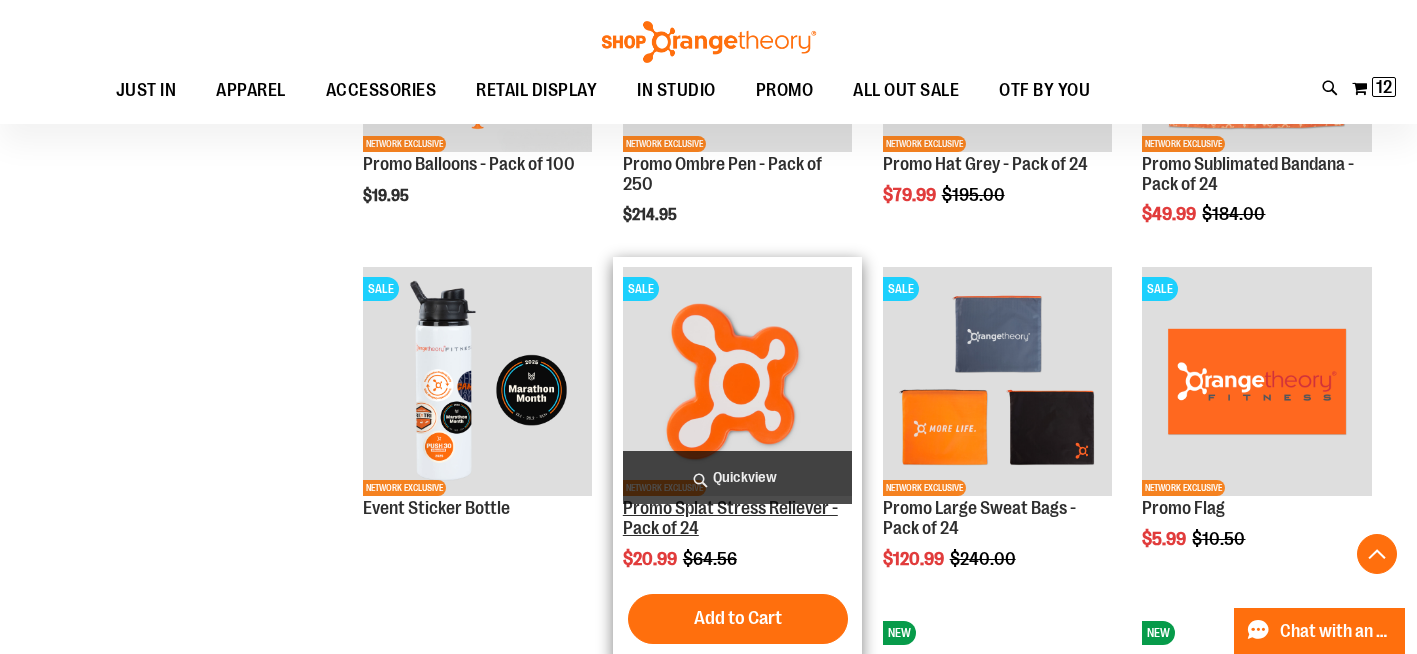 click on "Promo Splat Stress Reliever - Pack of 24" at bounding box center [730, 518] 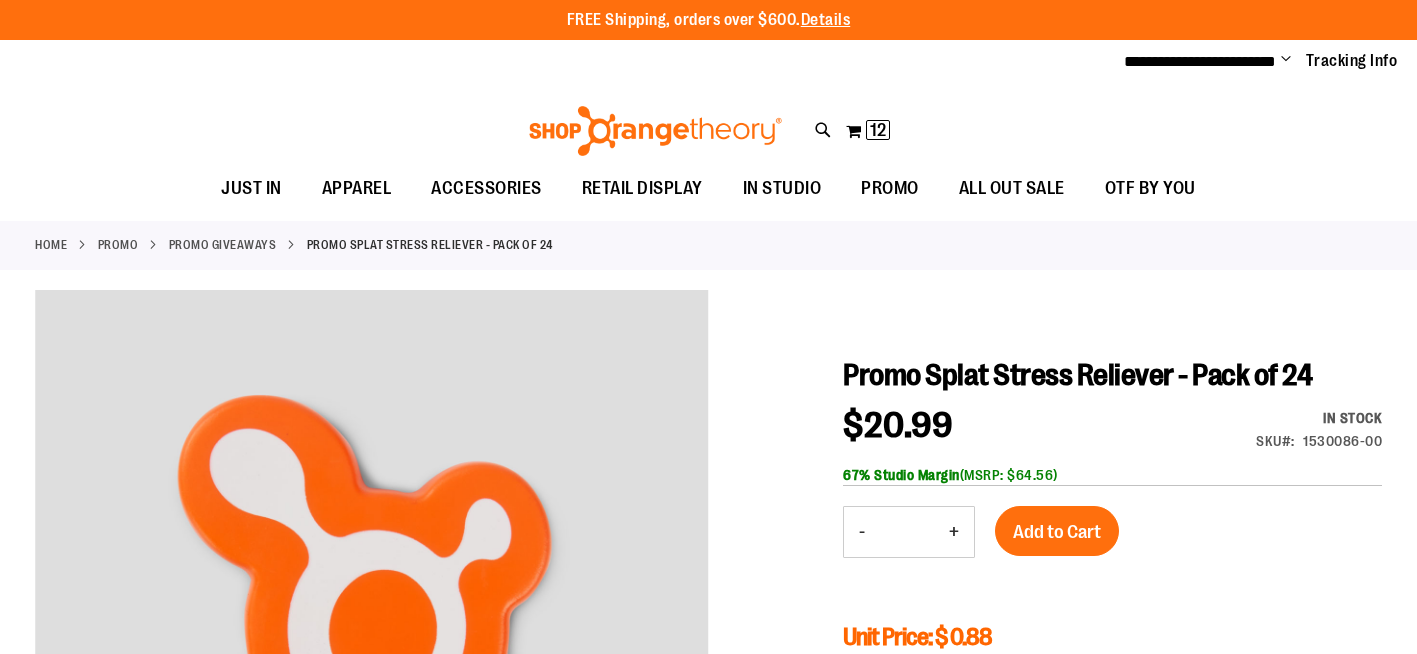 scroll, scrollTop: 0, scrollLeft: 0, axis: both 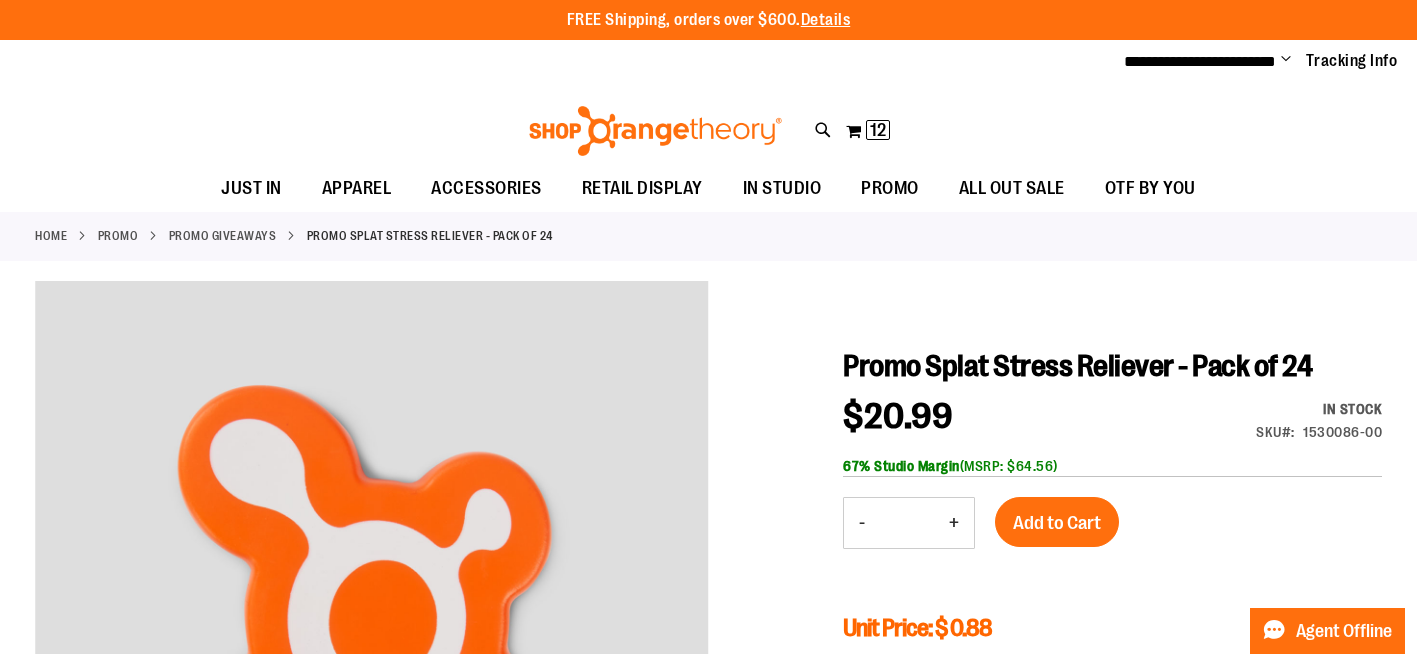 type on "**********" 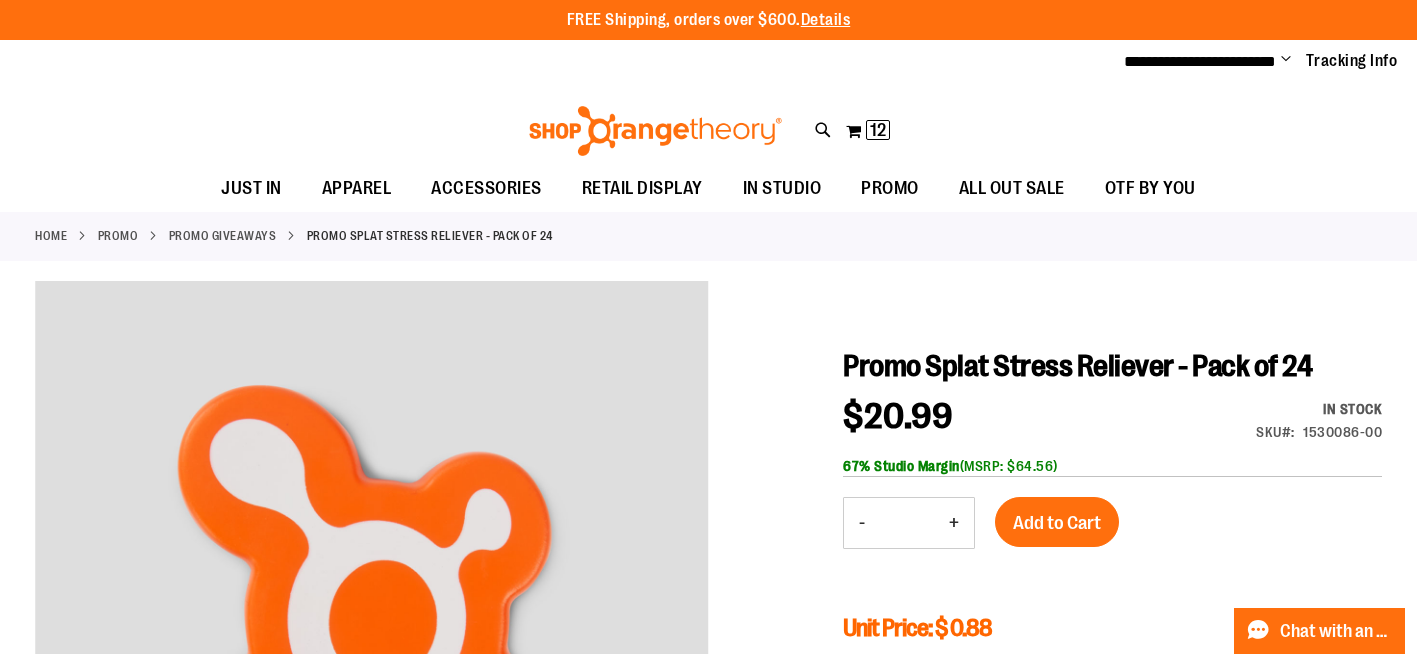 click on "+" at bounding box center (954, 523) 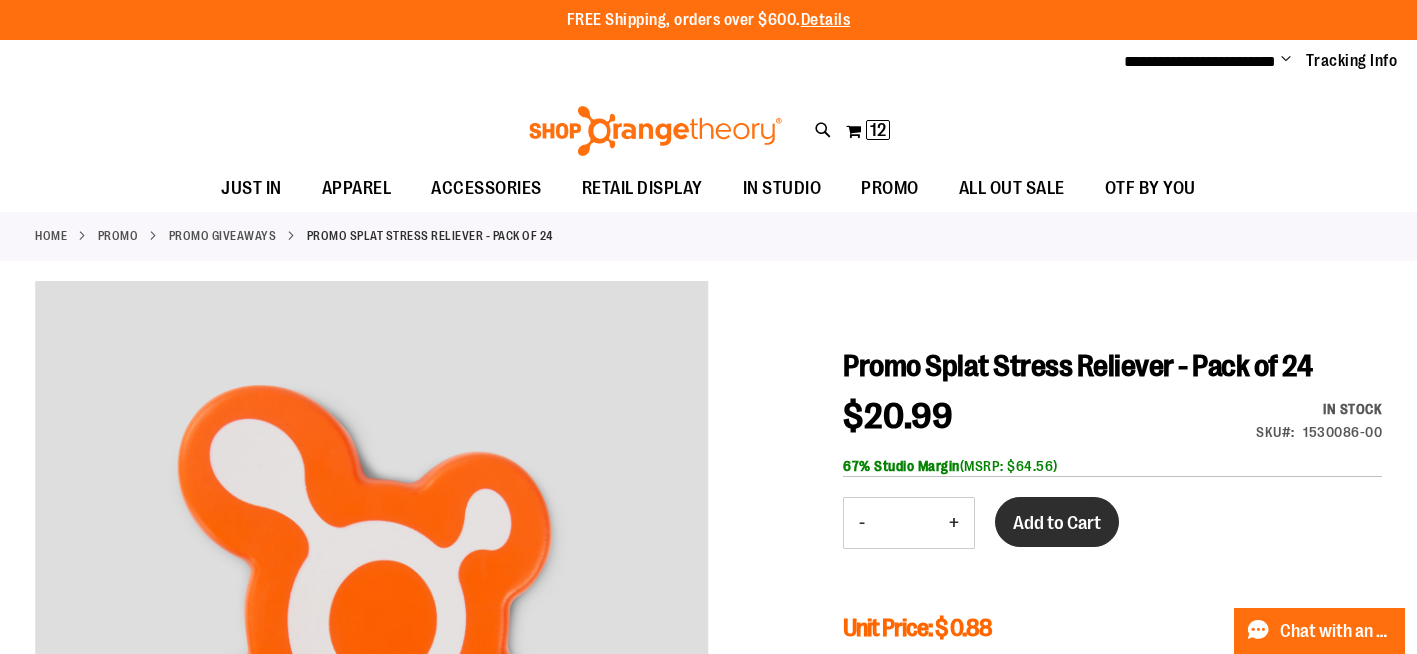 click on "Add to Cart" at bounding box center [1057, 523] 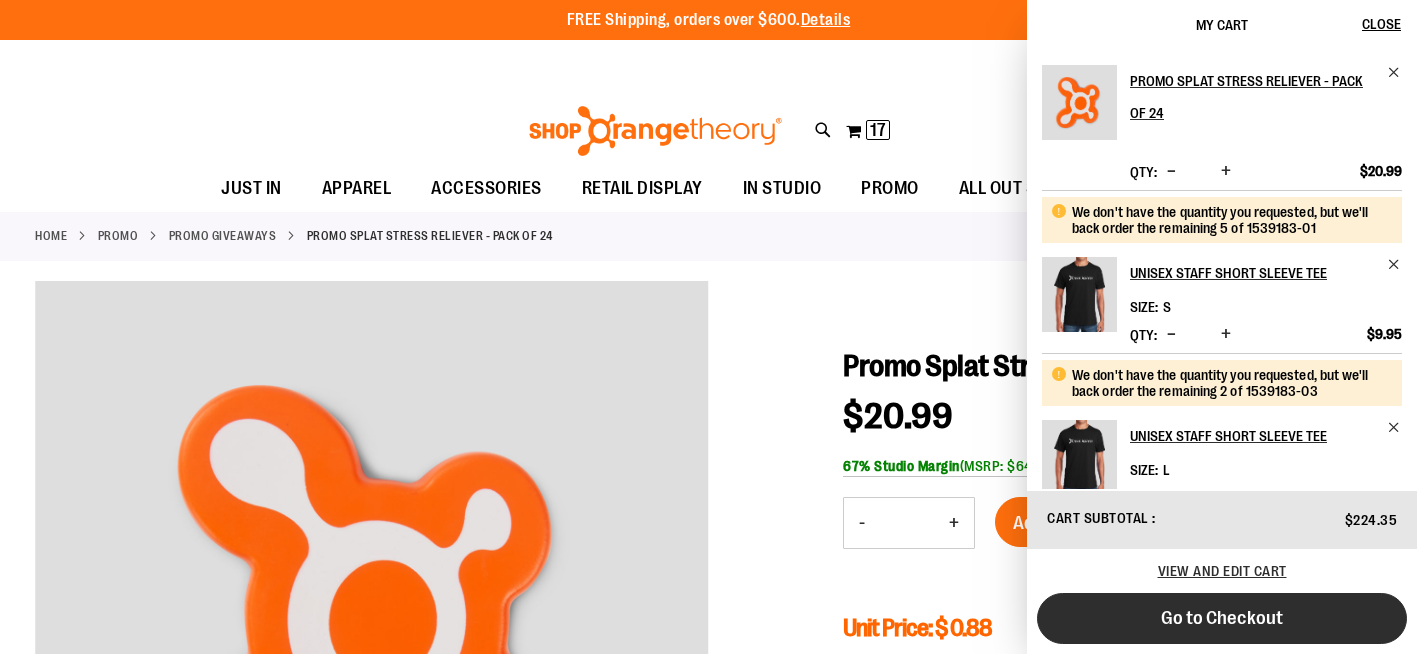 click on "Go to Checkout" at bounding box center [1222, 618] 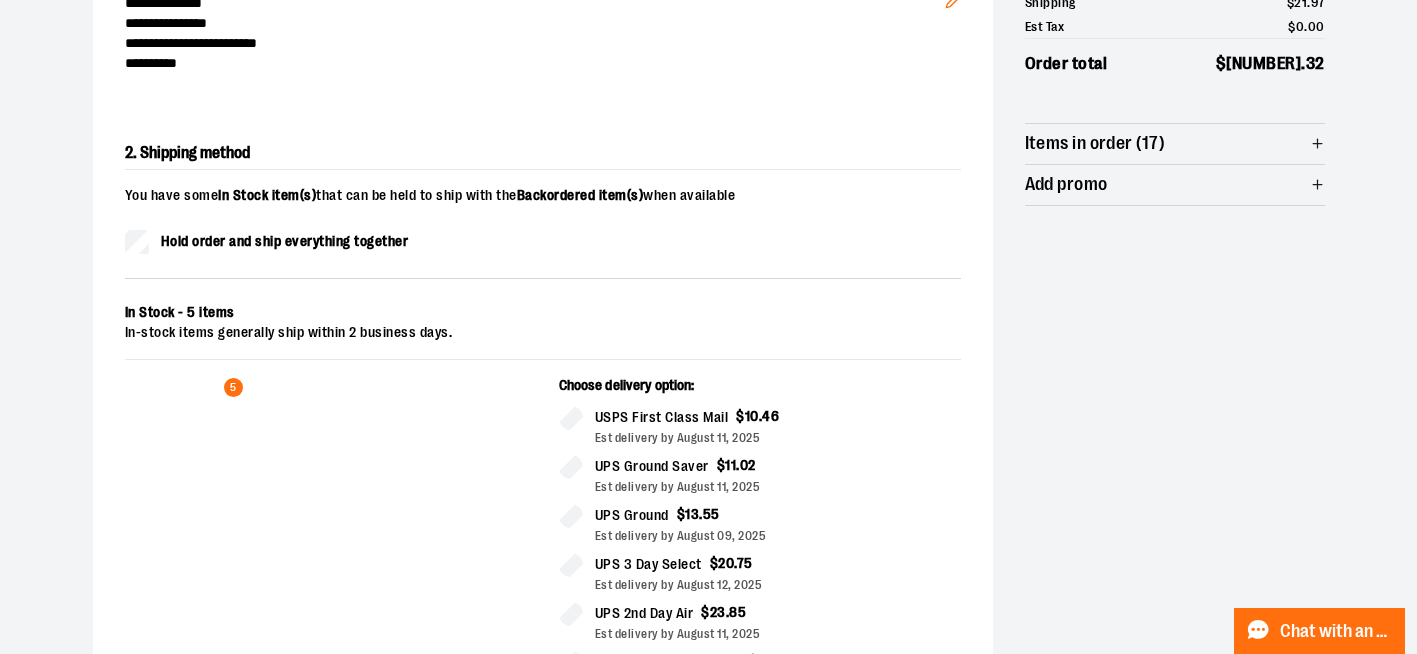 scroll, scrollTop: 321, scrollLeft: 0, axis: vertical 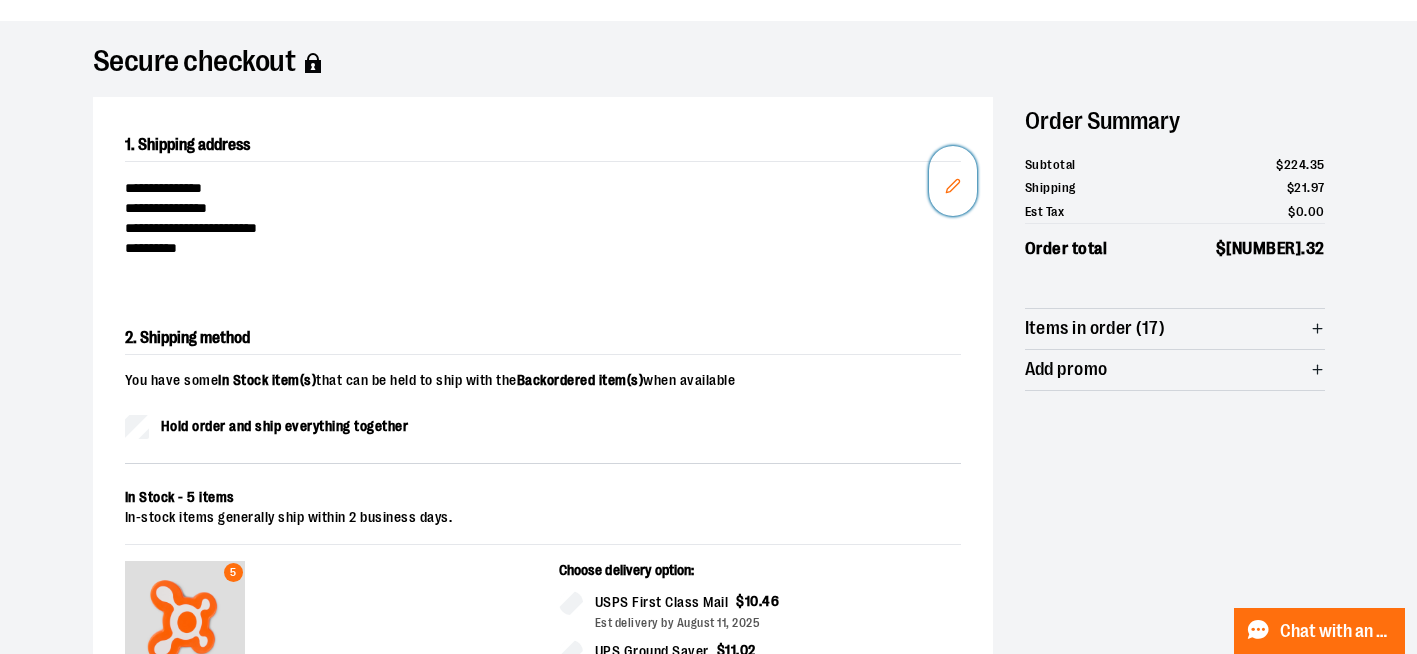 click 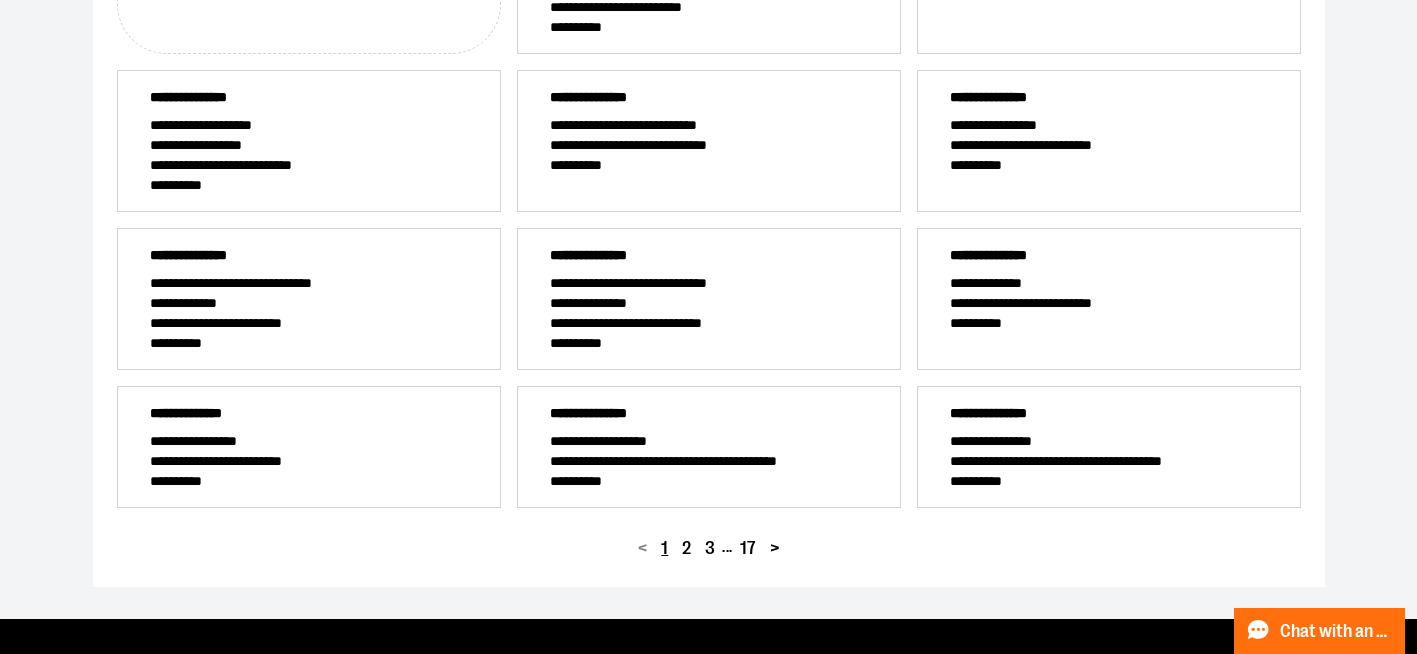 scroll, scrollTop: 448, scrollLeft: 0, axis: vertical 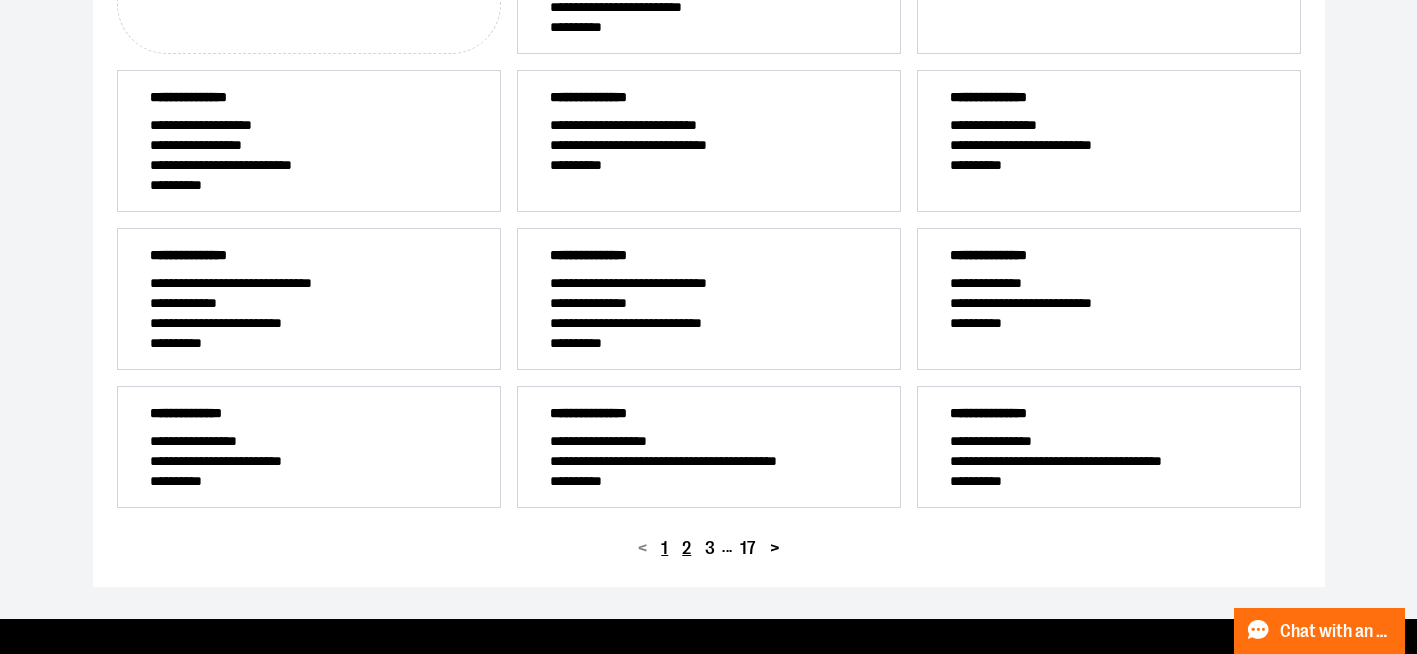 click on "2" at bounding box center (686, 548) 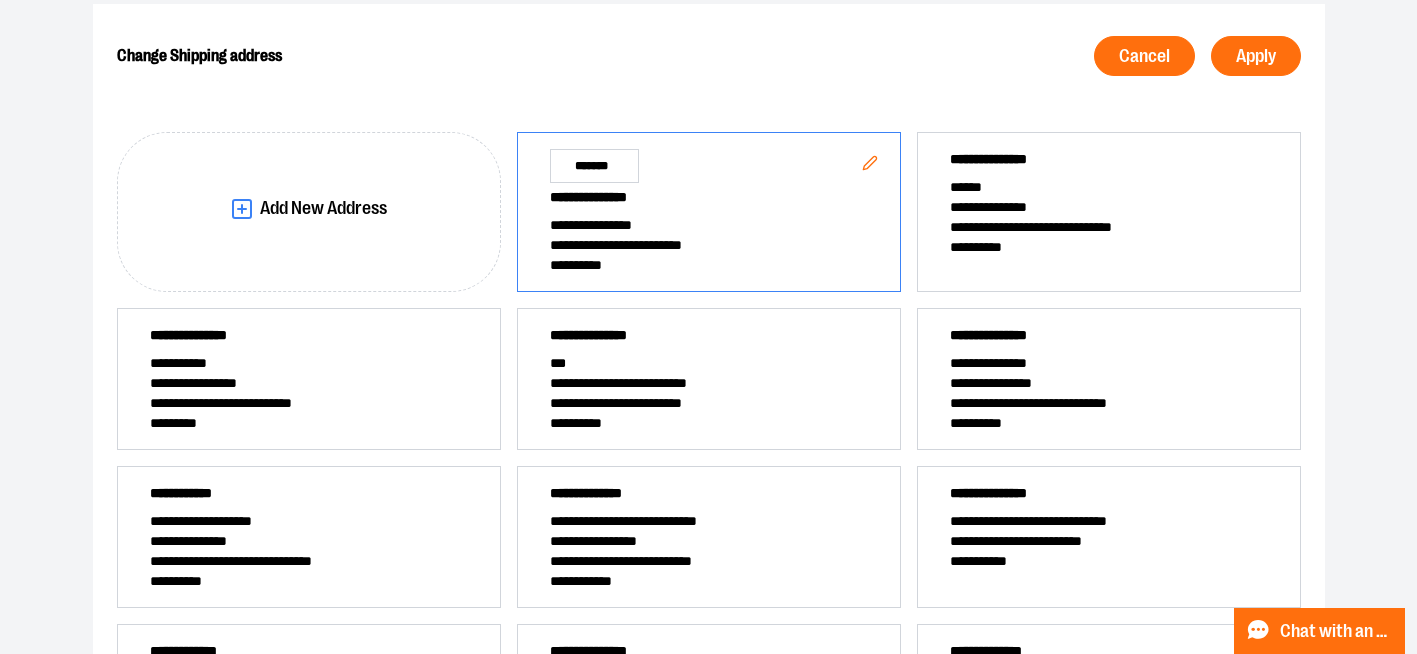 scroll, scrollTop: 184, scrollLeft: 0, axis: vertical 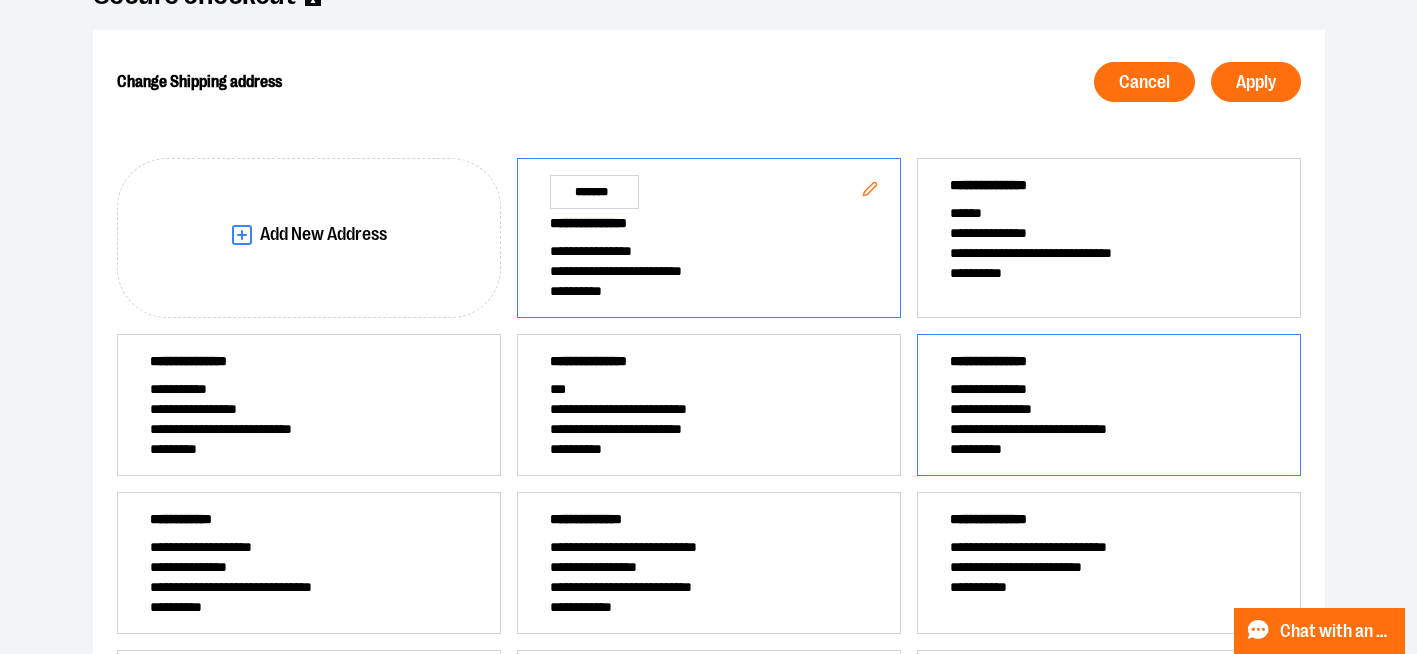 click on "**********" at bounding box center [1109, 409] 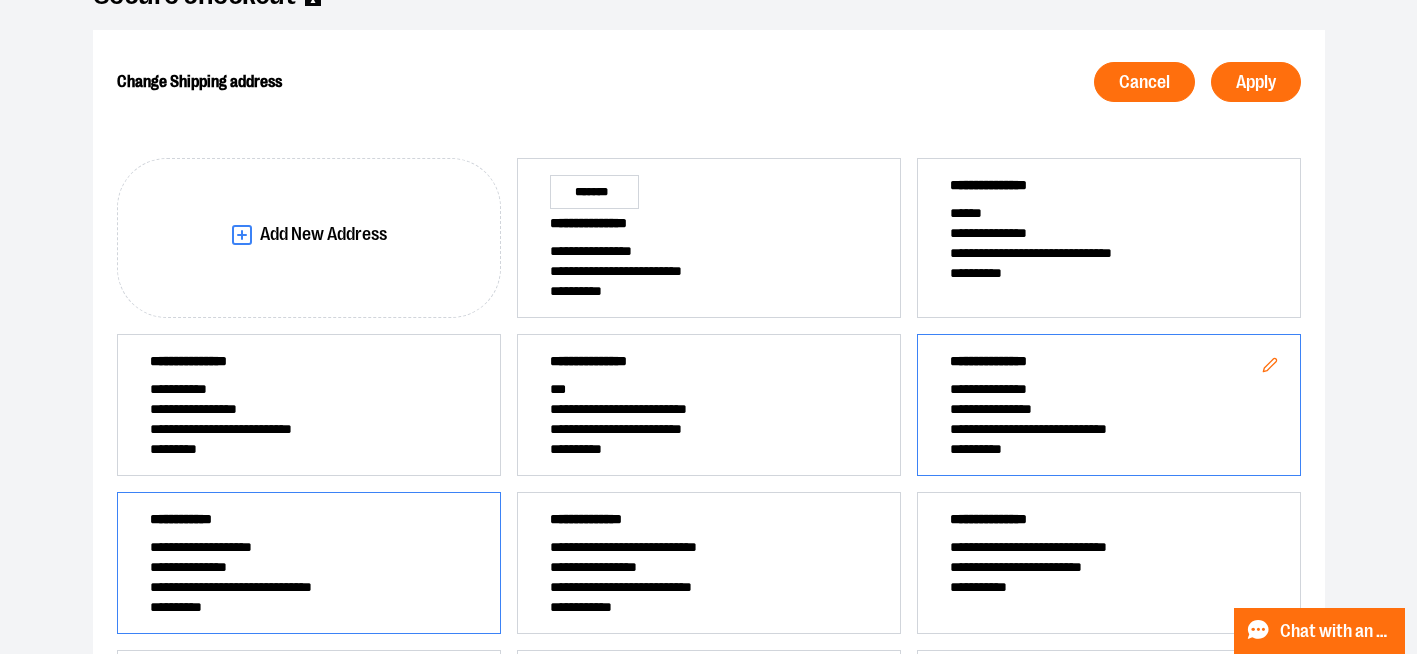 click on "**********" at bounding box center (309, 523) 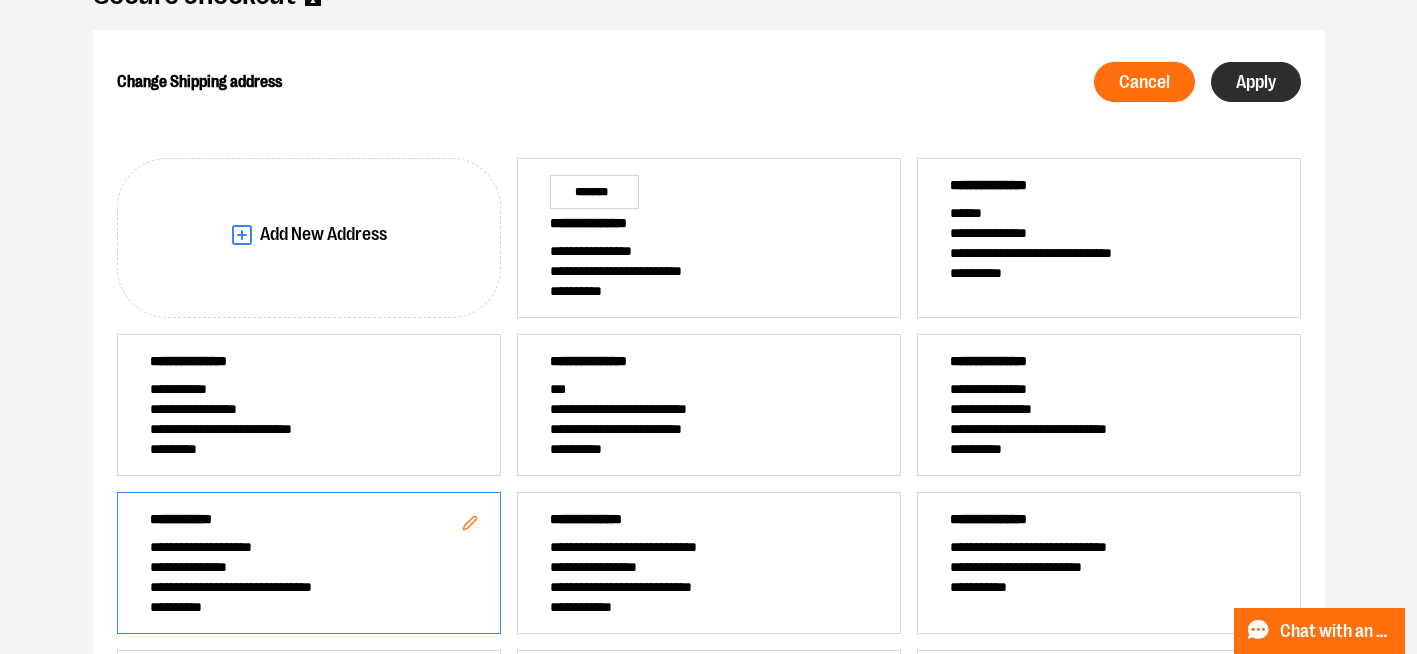 click on "Apply" at bounding box center (1256, 82) 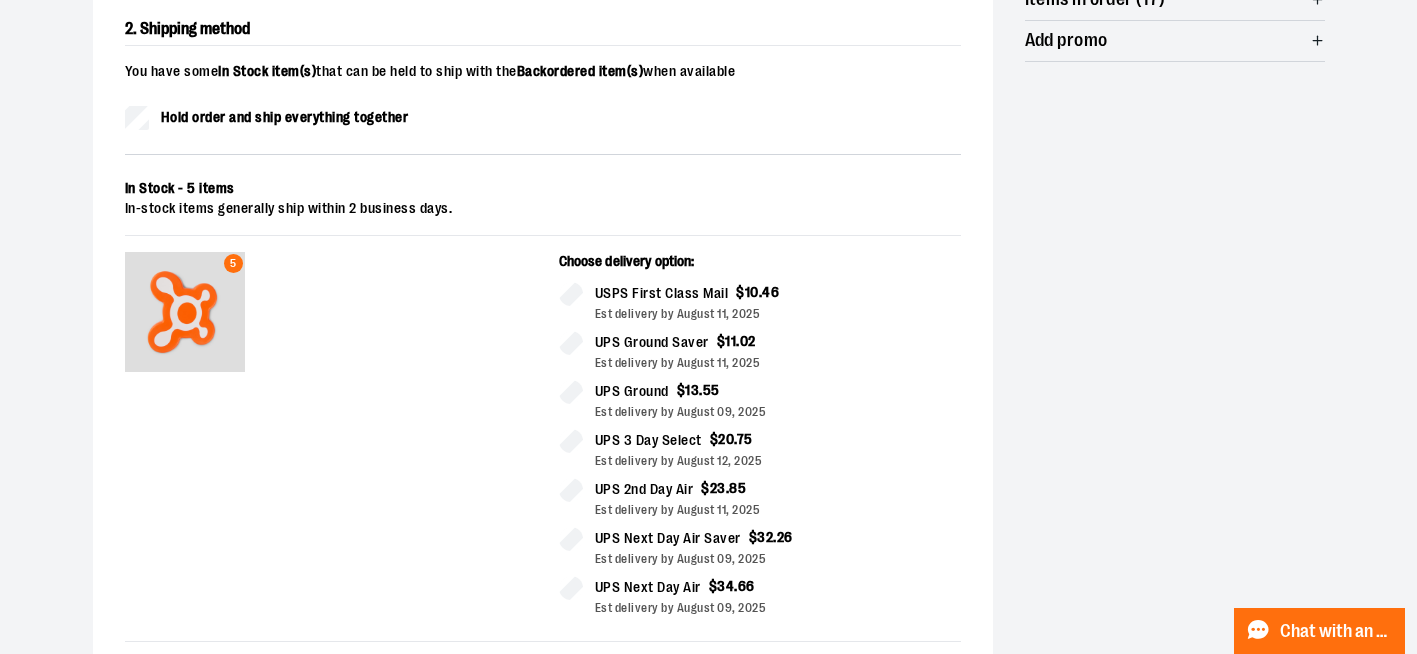 scroll, scrollTop: 484, scrollLeft: 0, axis: vertical 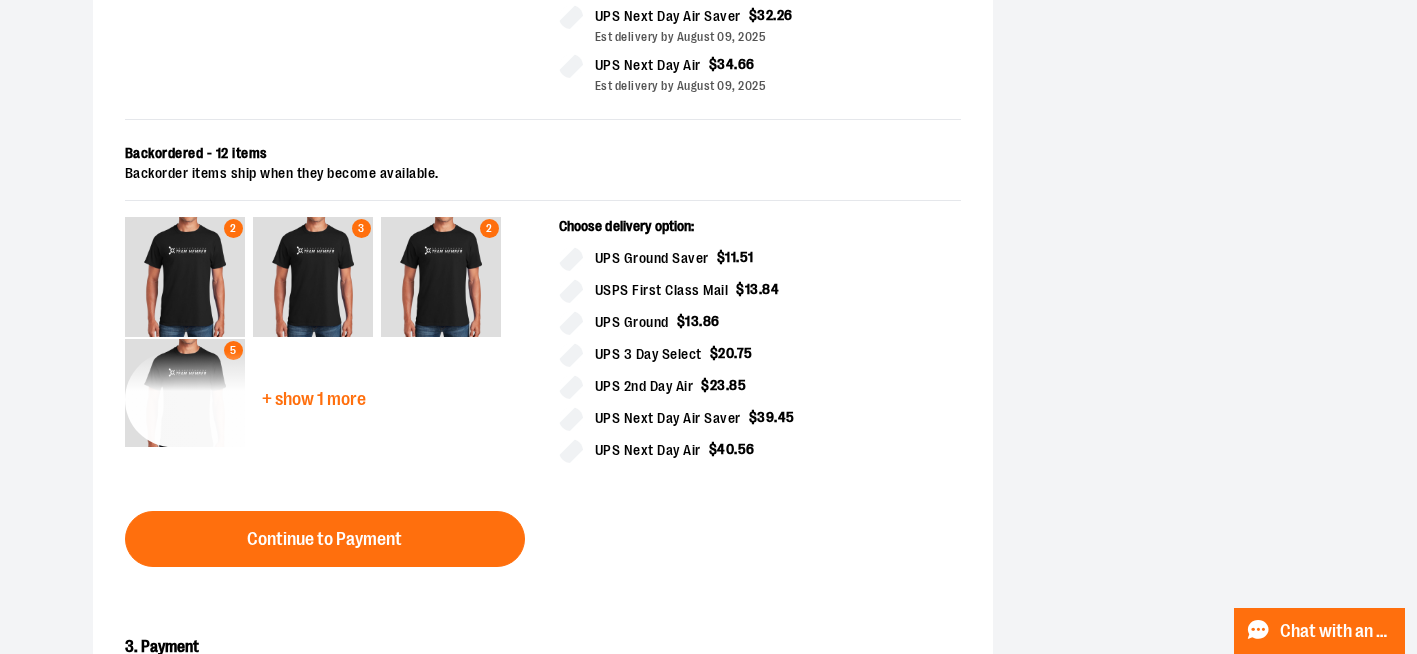click on "+ show 1 more" at bounding box center [314, 399] 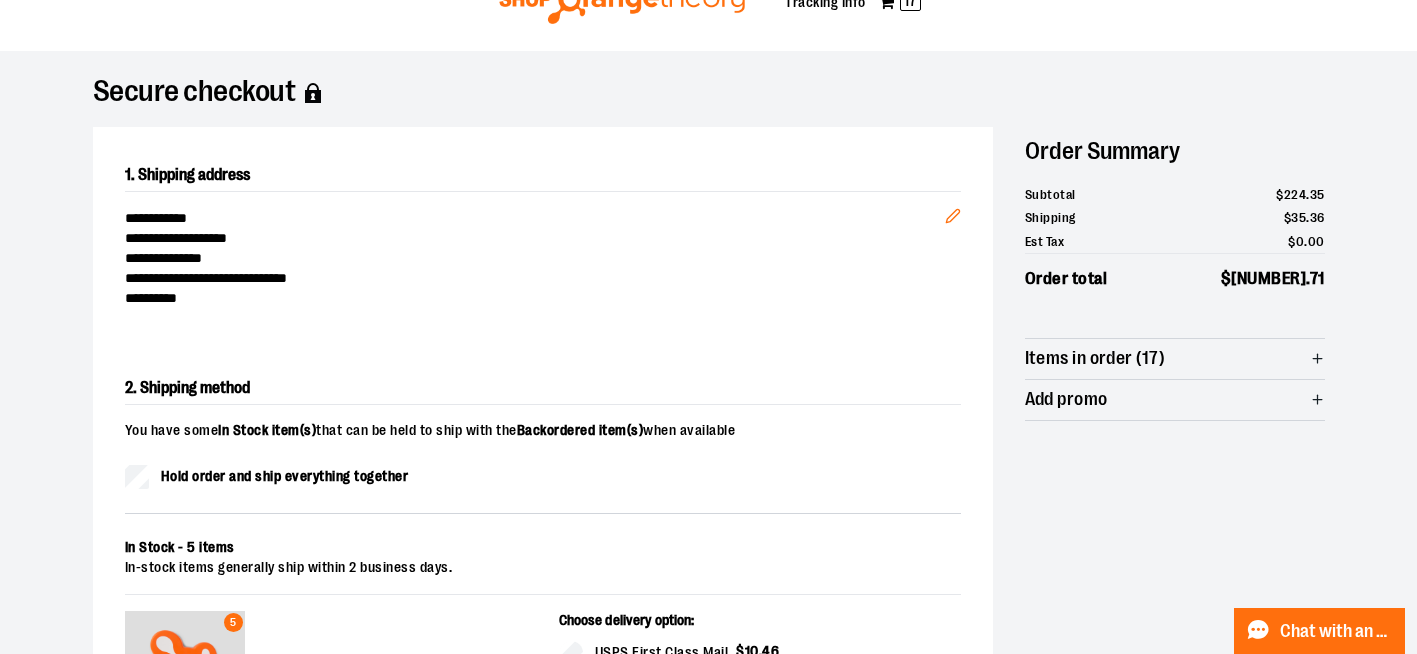 scroll, scrollTop: 0, scrollLeft: 0, axis: both 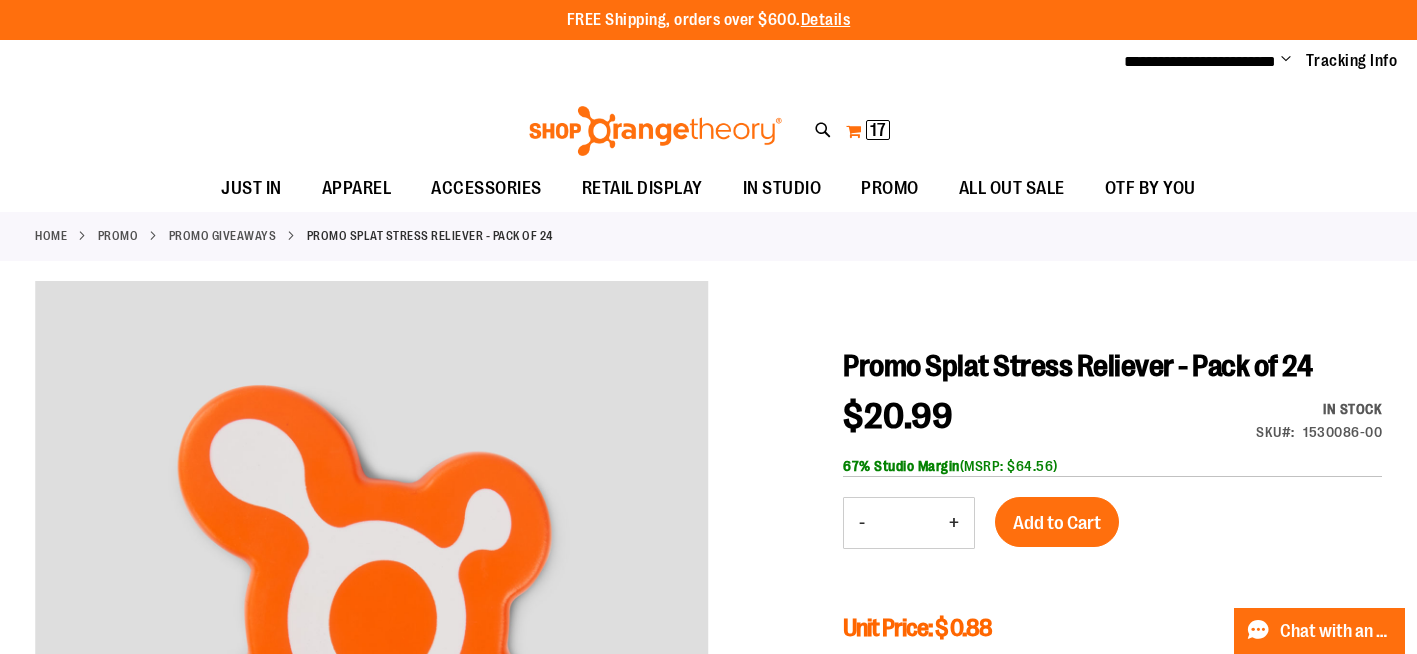 type on "**********" 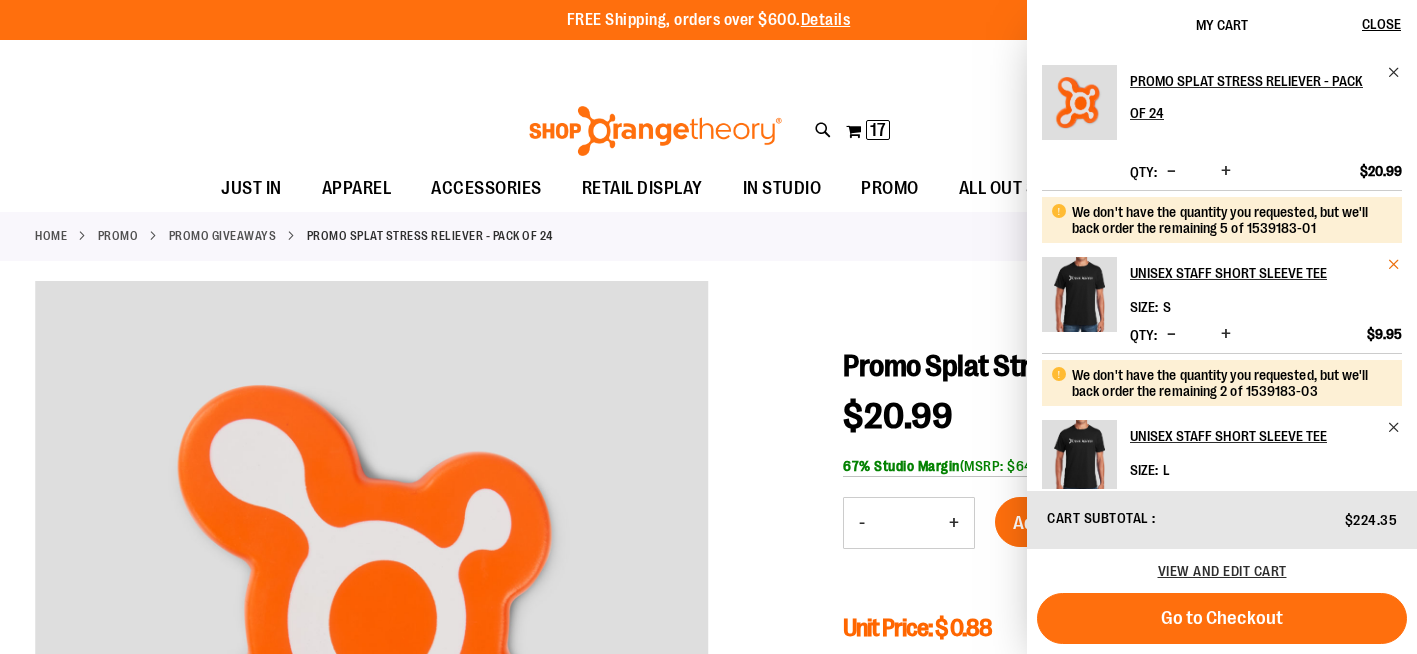 click at bounding box center [1394, 264] 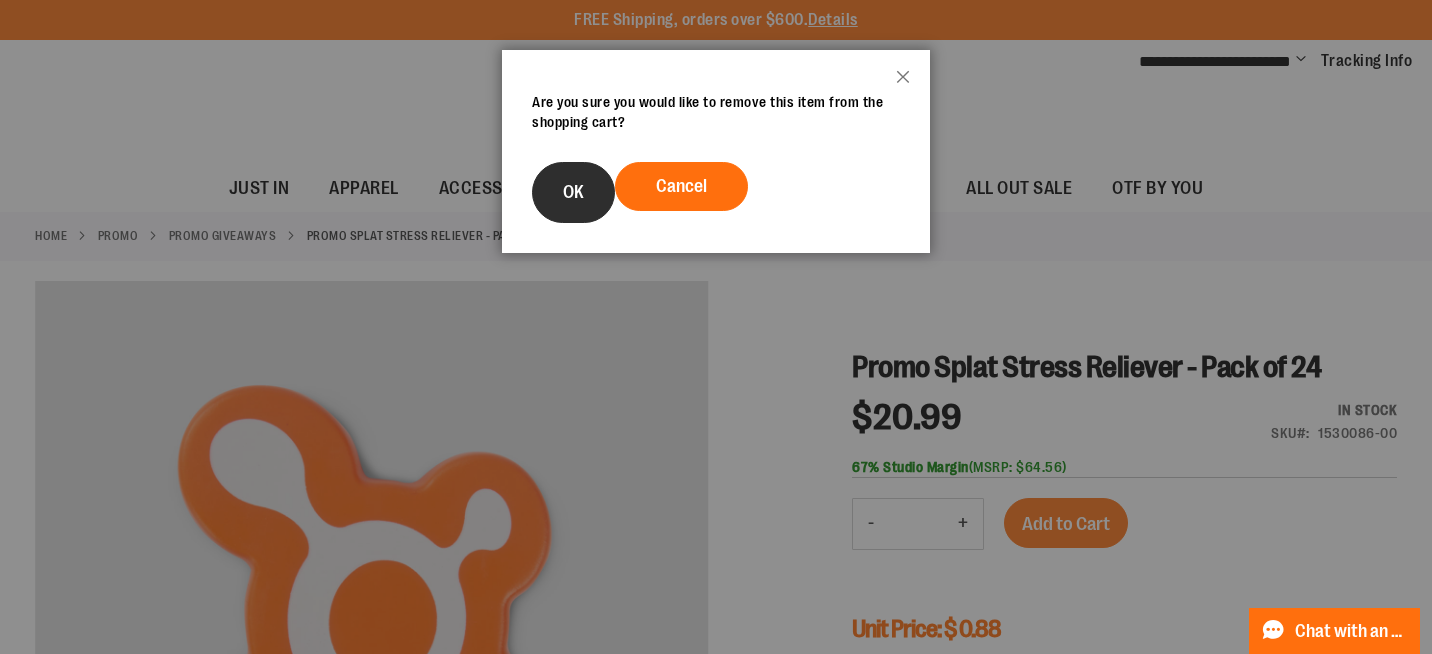 click on "OK" at bounding box center [573, 192] 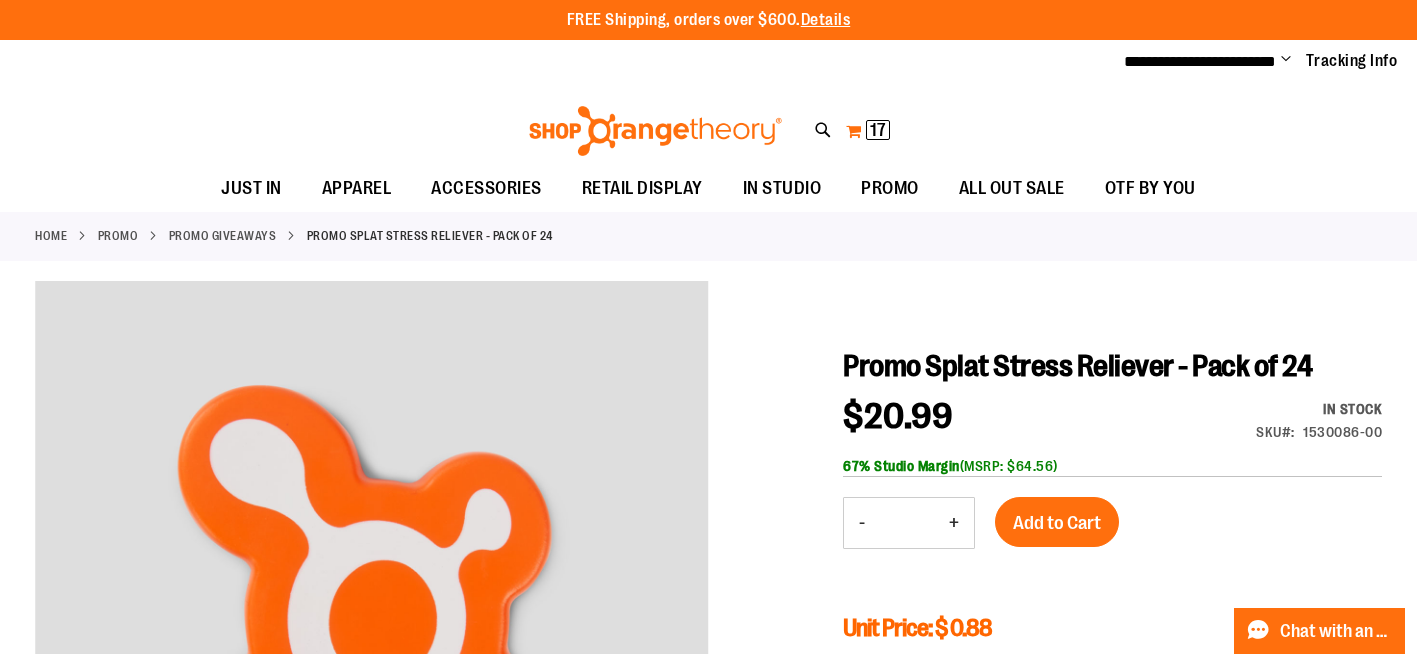 click on "17" at bounding box center [878, 130] 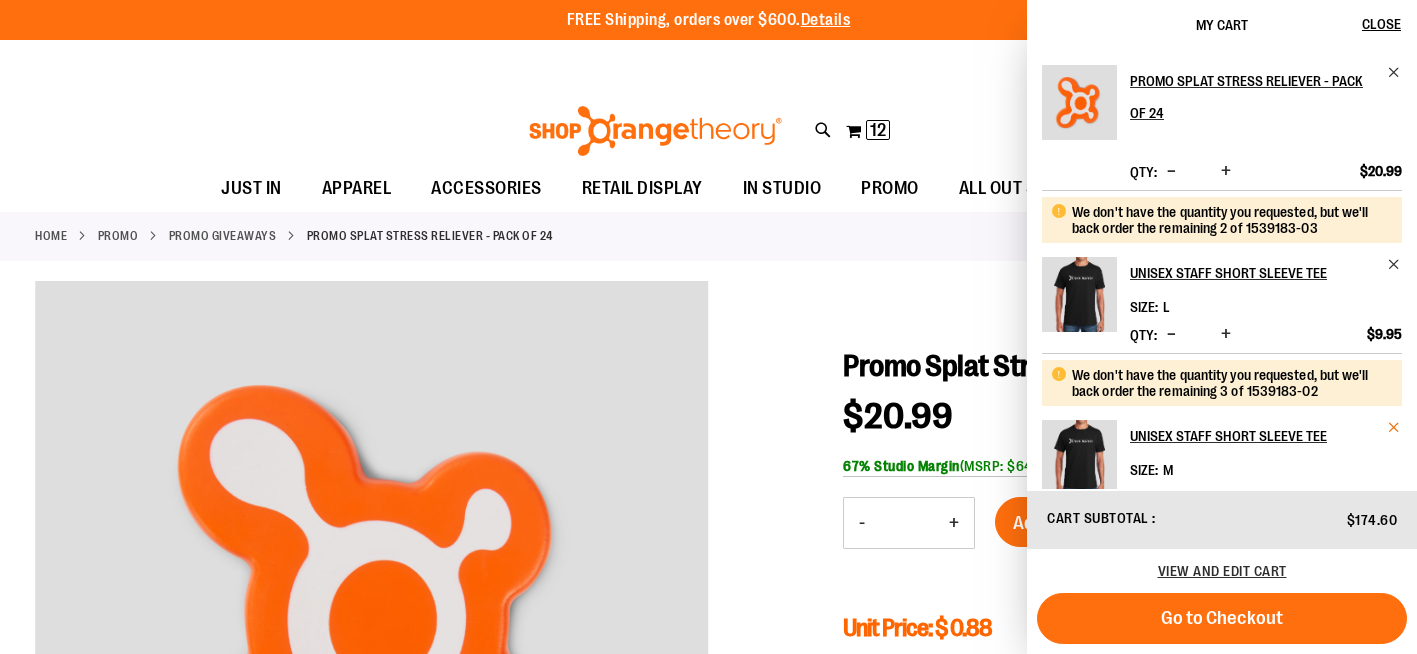 click at bounding box center [1394, 427] 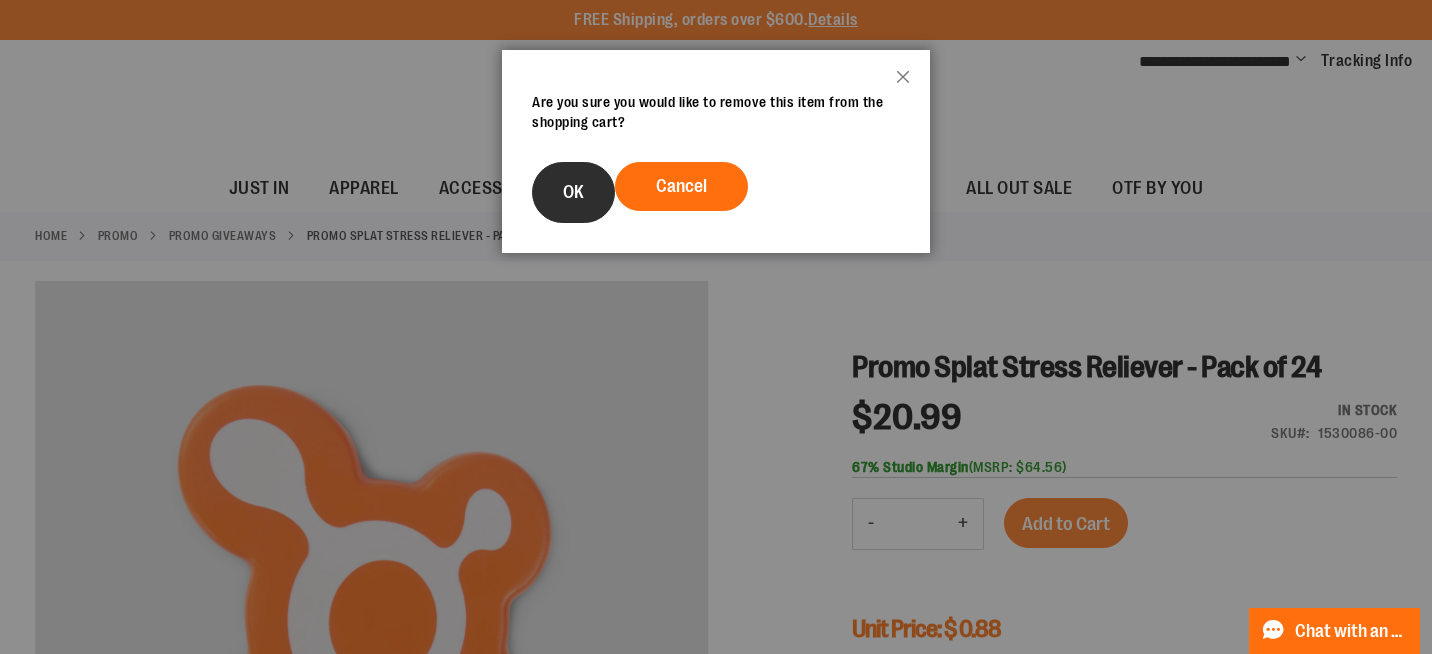 click on "OK" at bounding box center [573, 192] 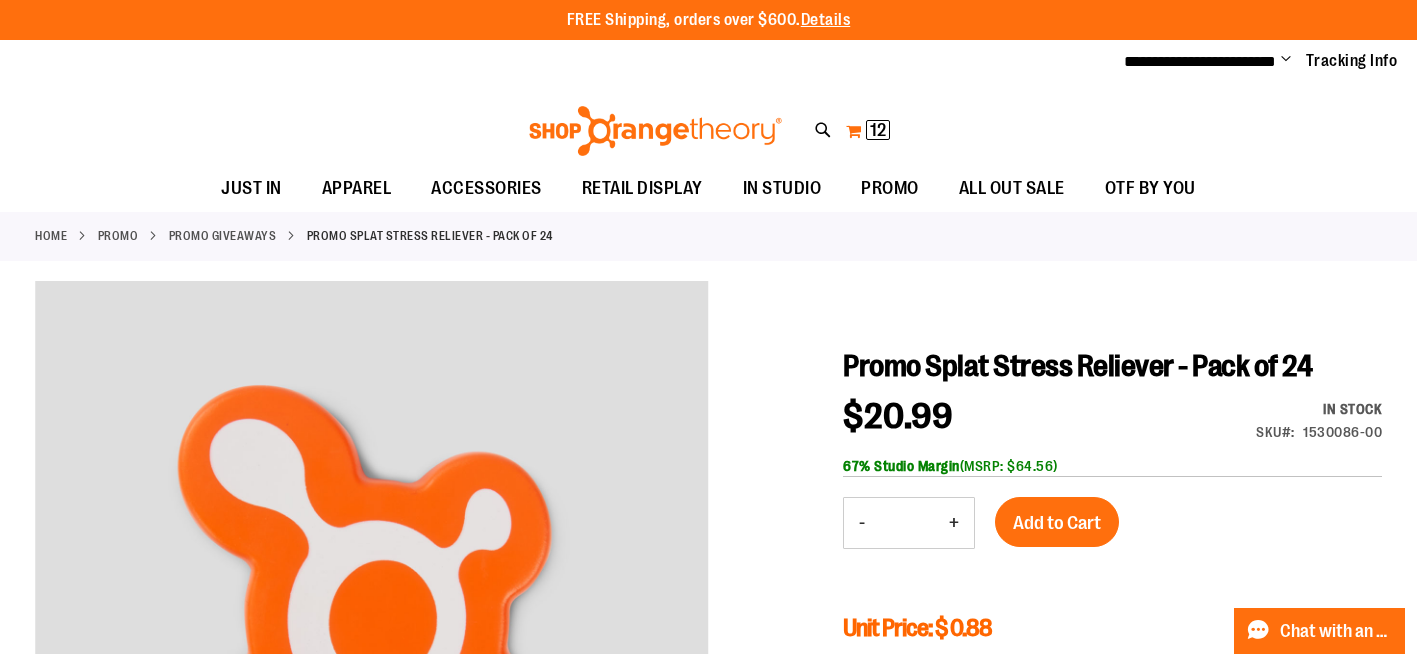 click on "12" at bounding box center (878, 130) 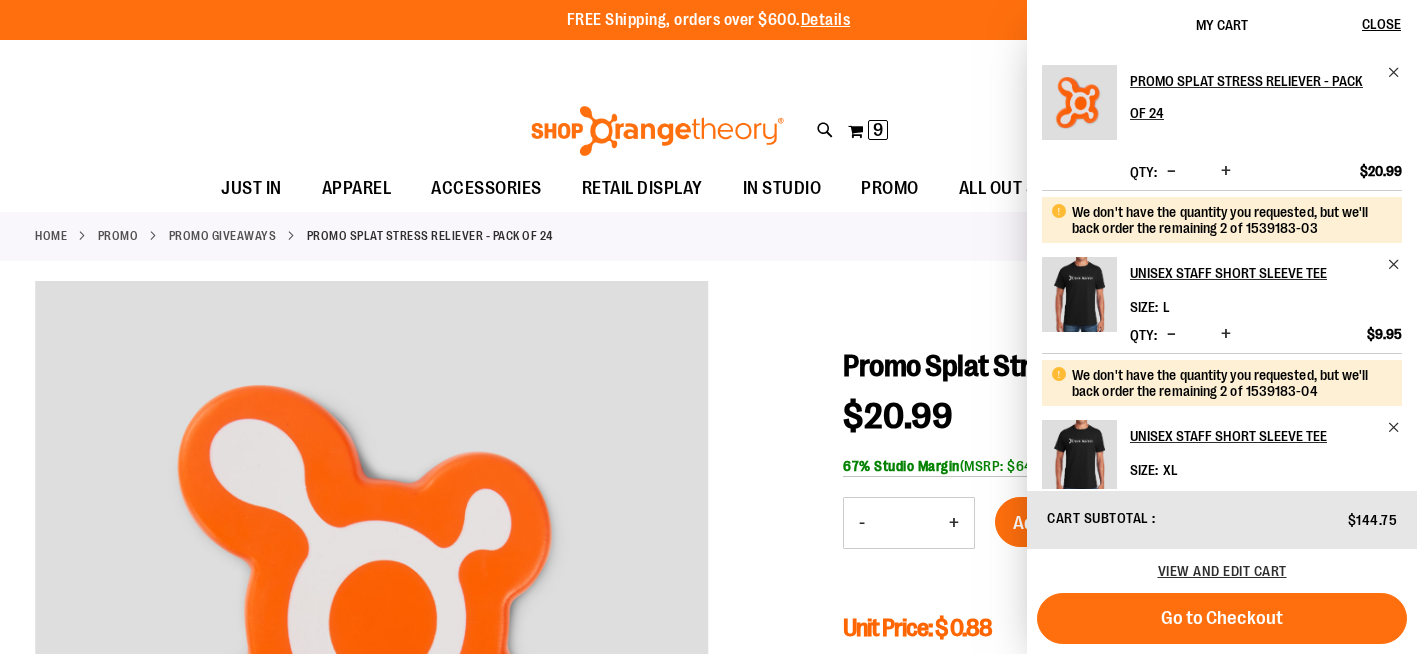 click at bounding box center (1394, 264) 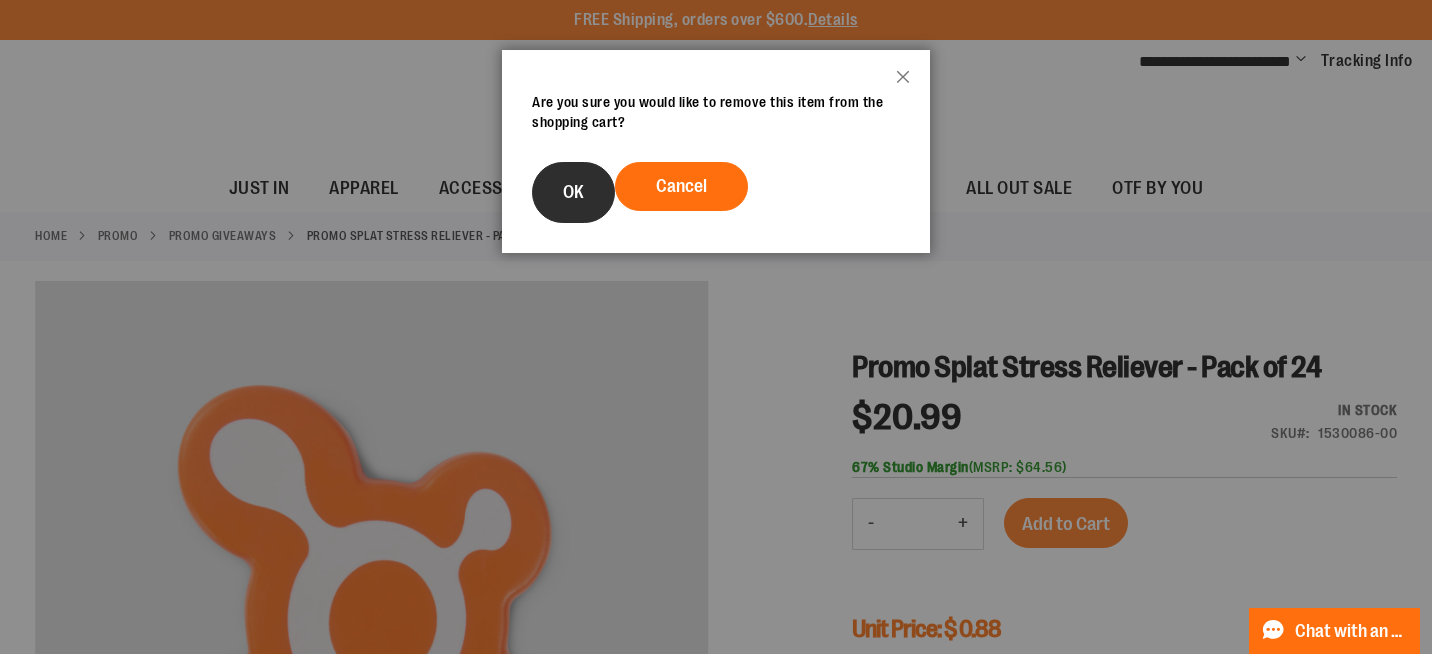 click on "OK" at bounding box center (573, 192) 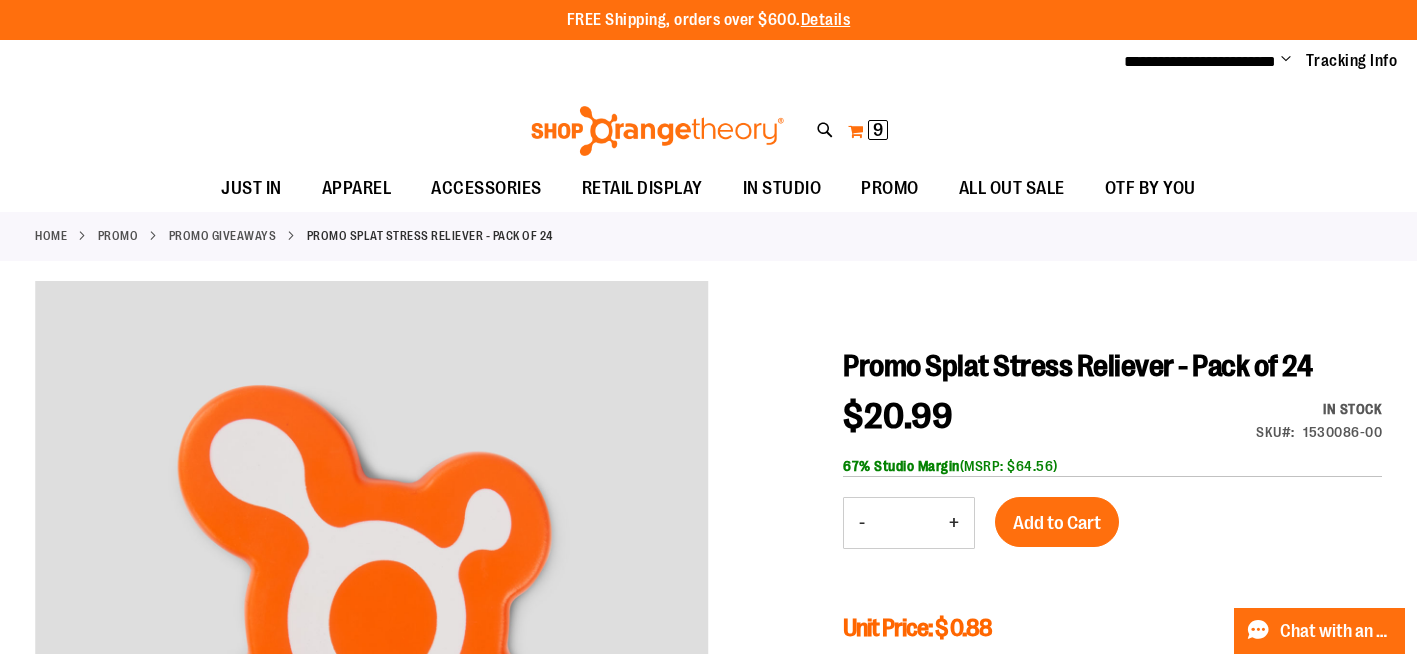 click on "9" at bounding box center [878, 130] 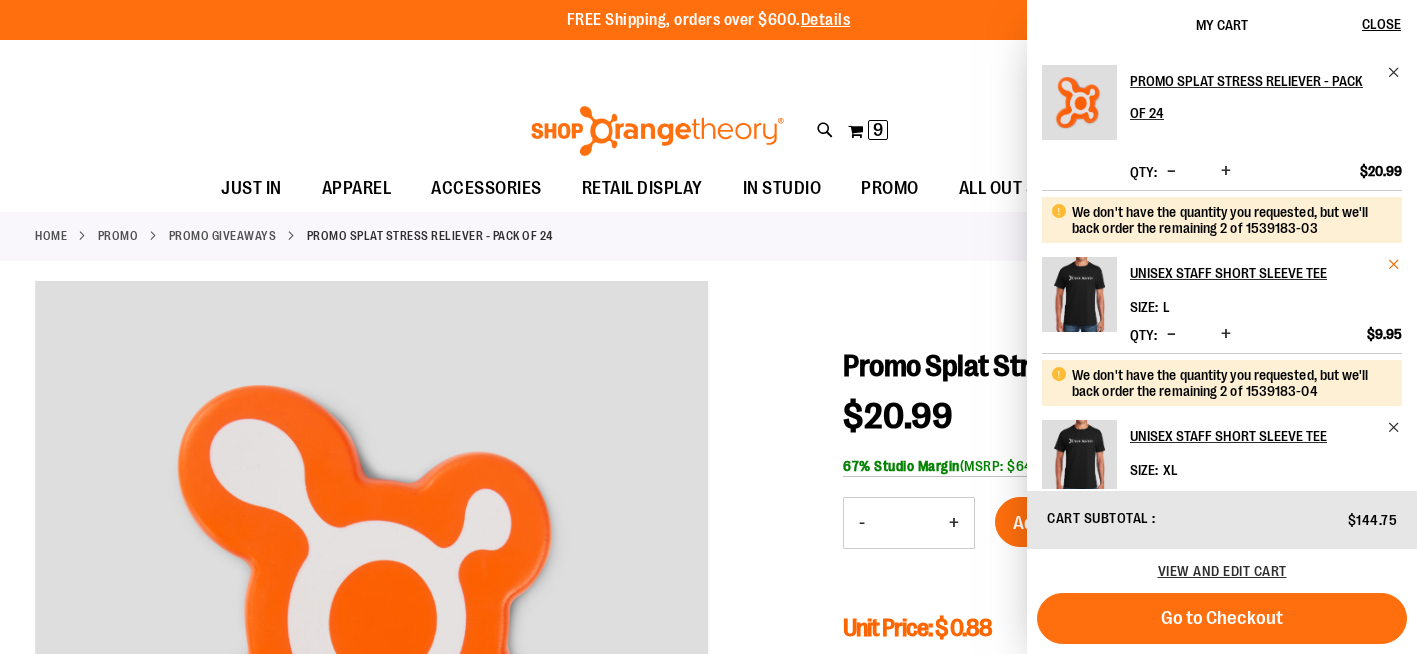click at bounding box center (1394, 264) 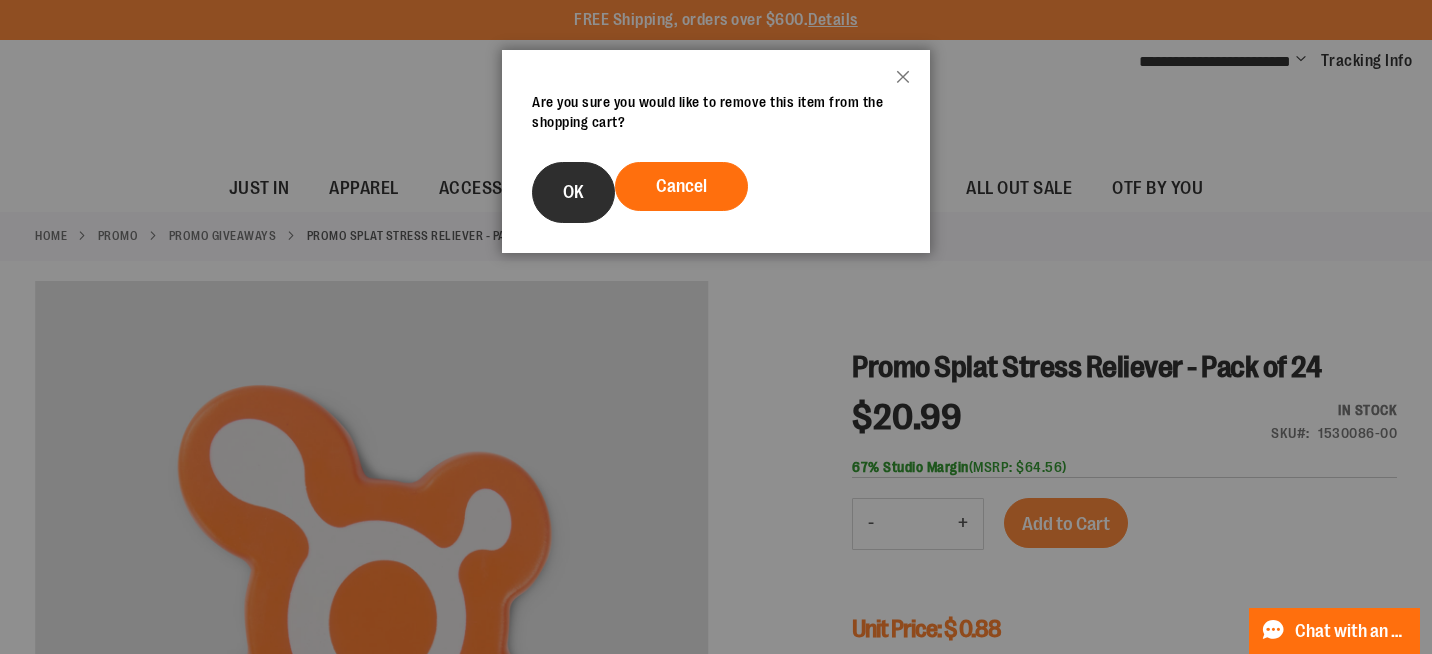 click on "OK" at bounding box center [573, 192] 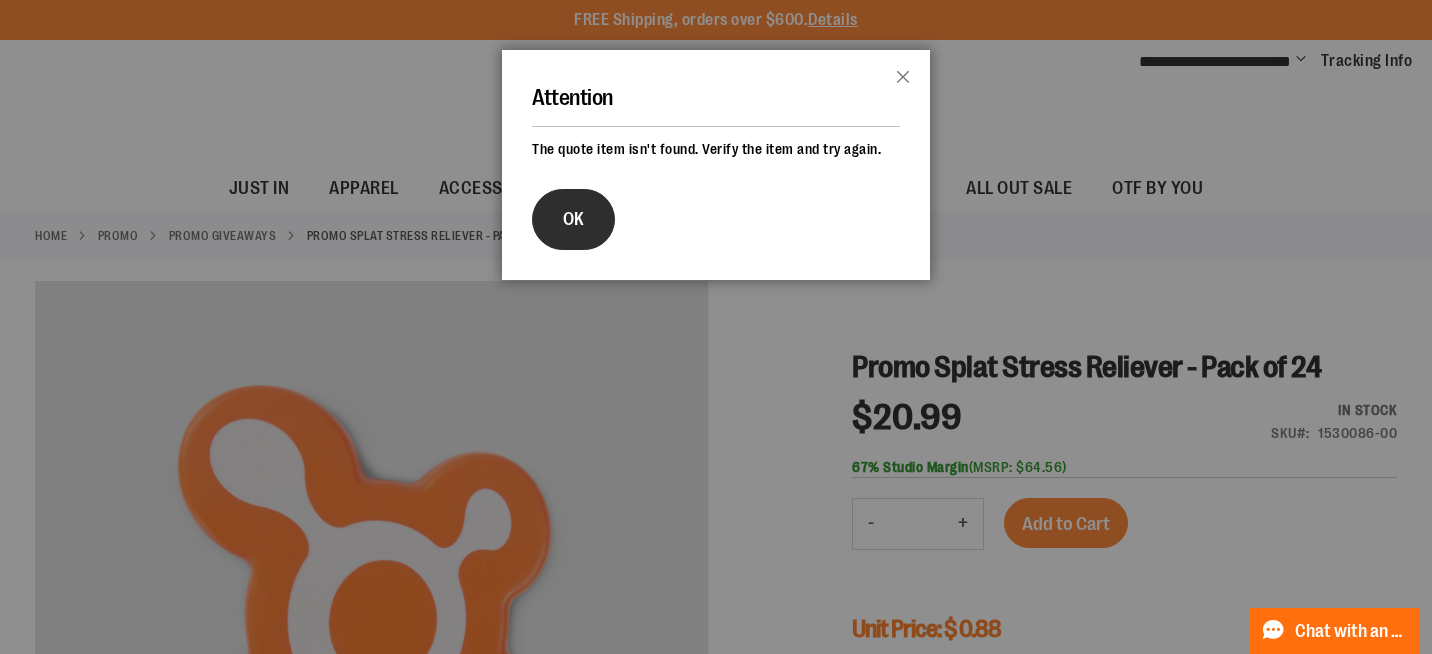 click on "OK" at bounding box center (573, 219) 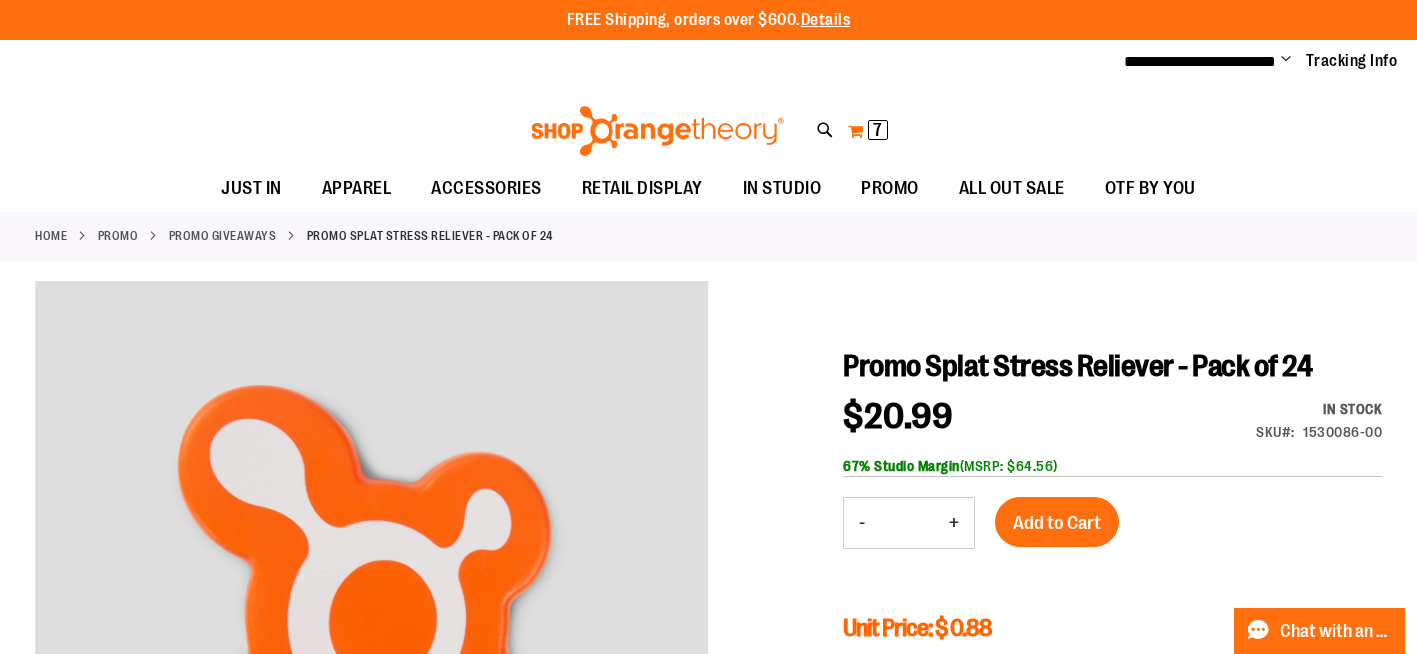click on "7" at bounding box center [877, 130] 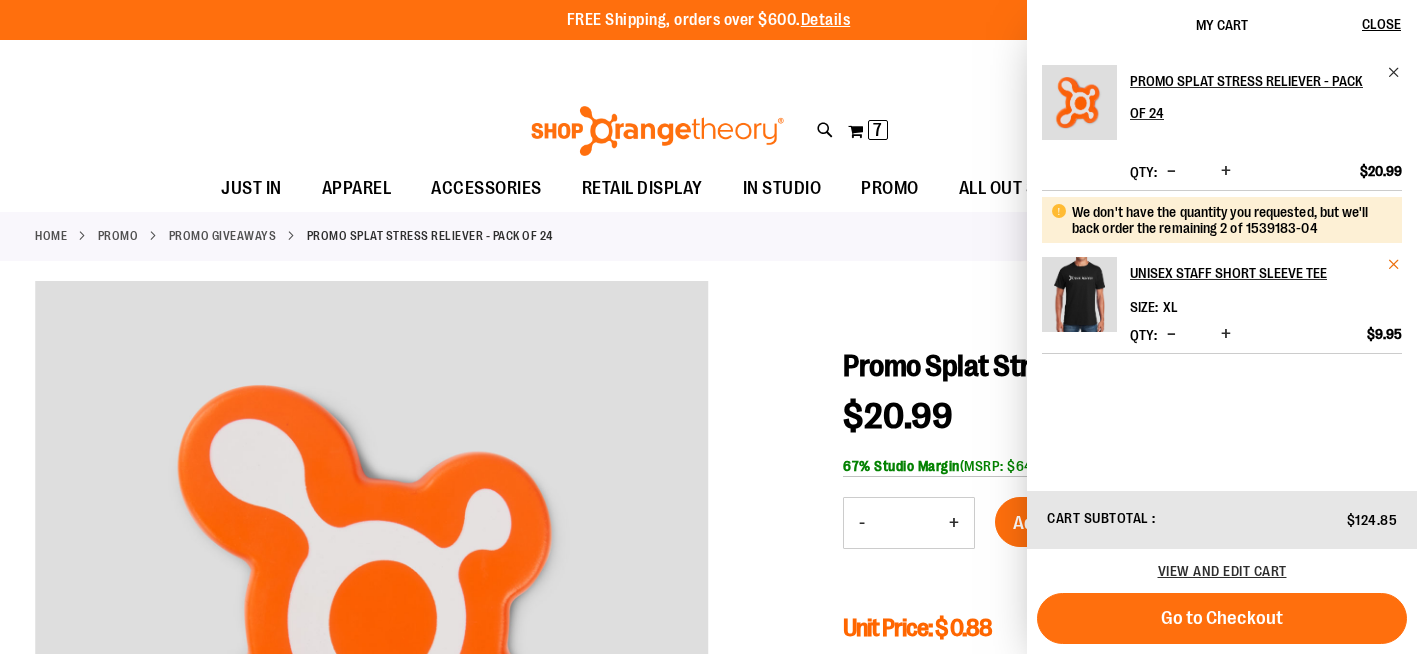 click at bounding box center [1394, 264] 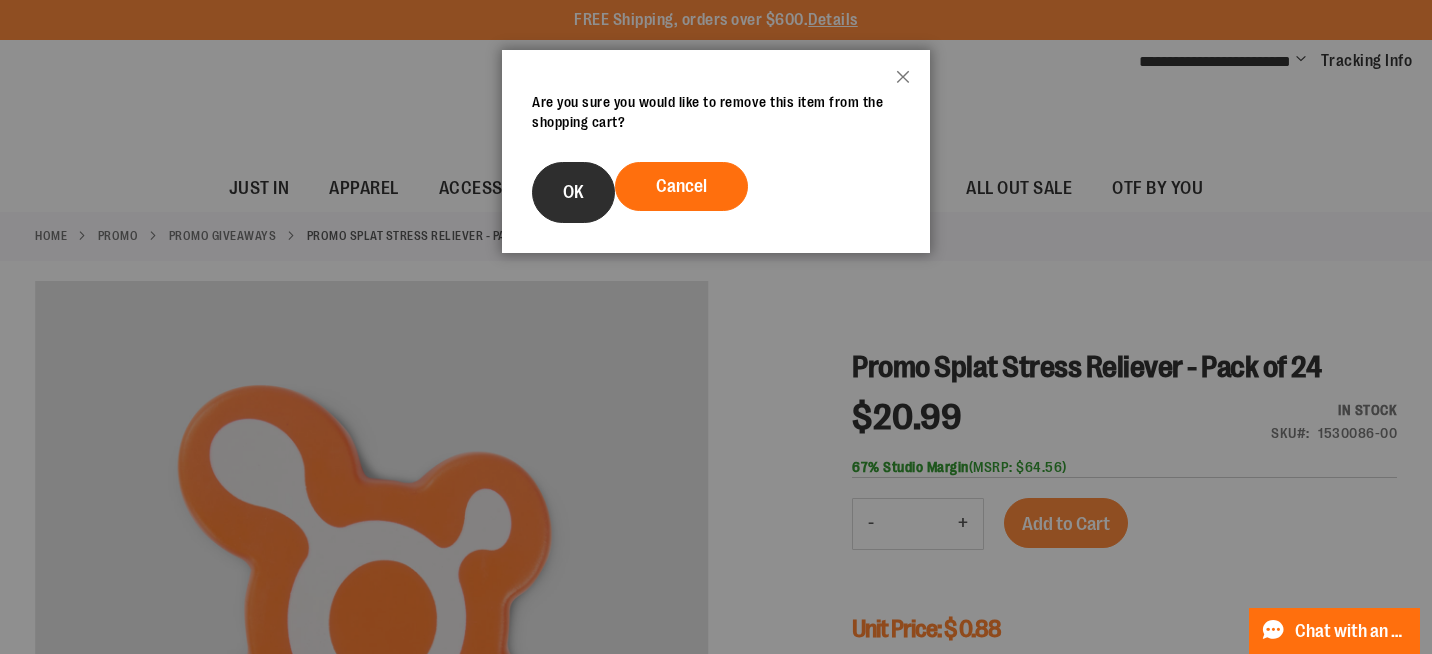 click on "OK" at bounding box center [573, 192] 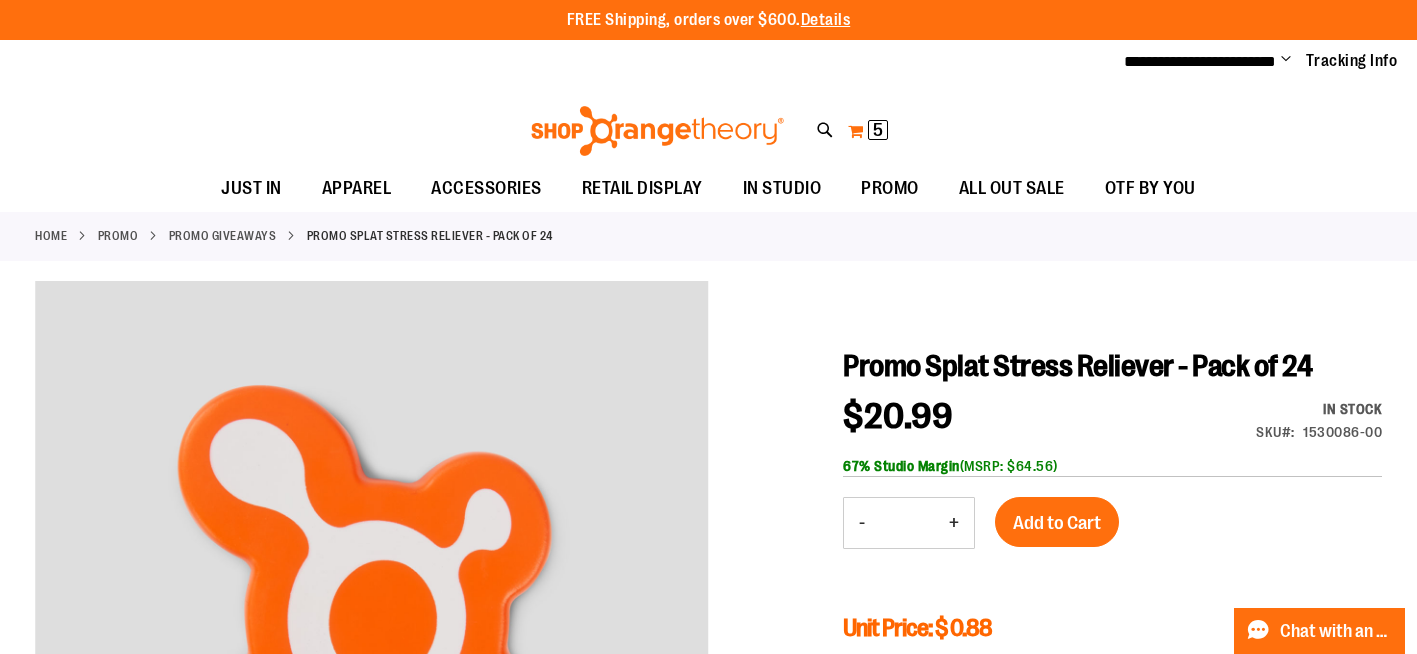 click on "5" at bounding box center [878, 130] 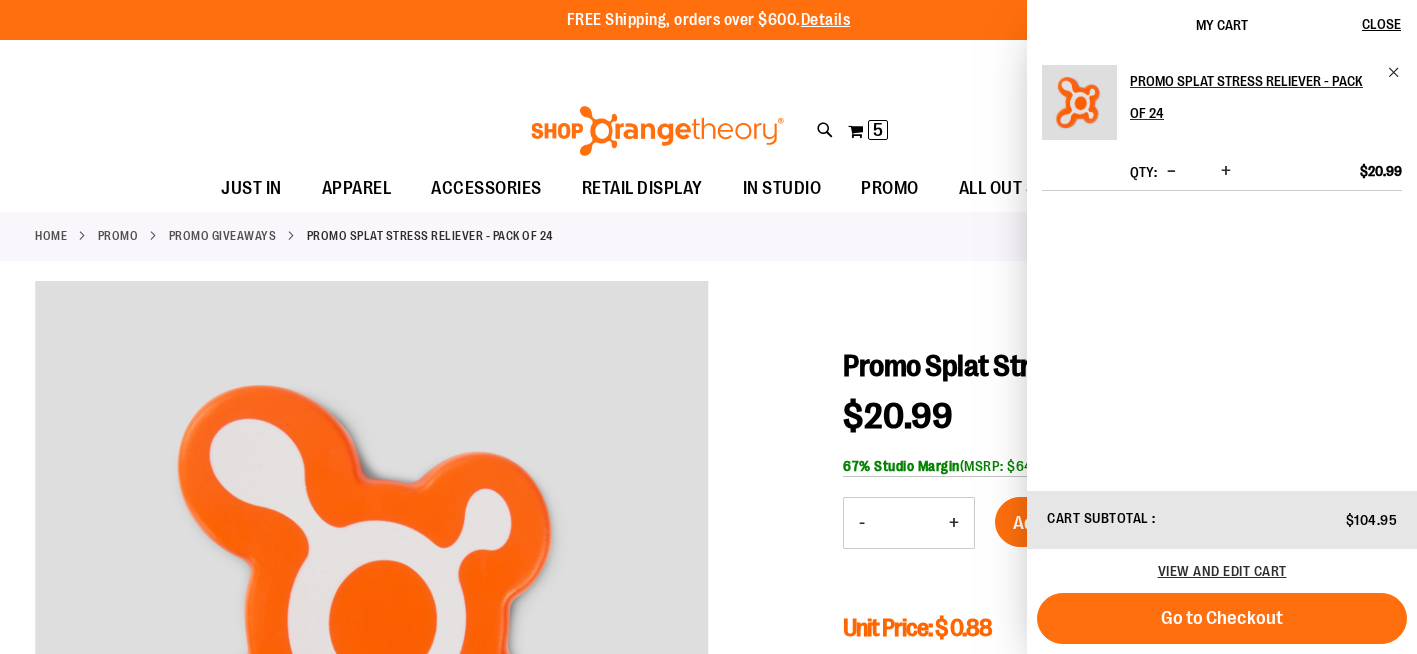 click at bounding box center [1226, 171] 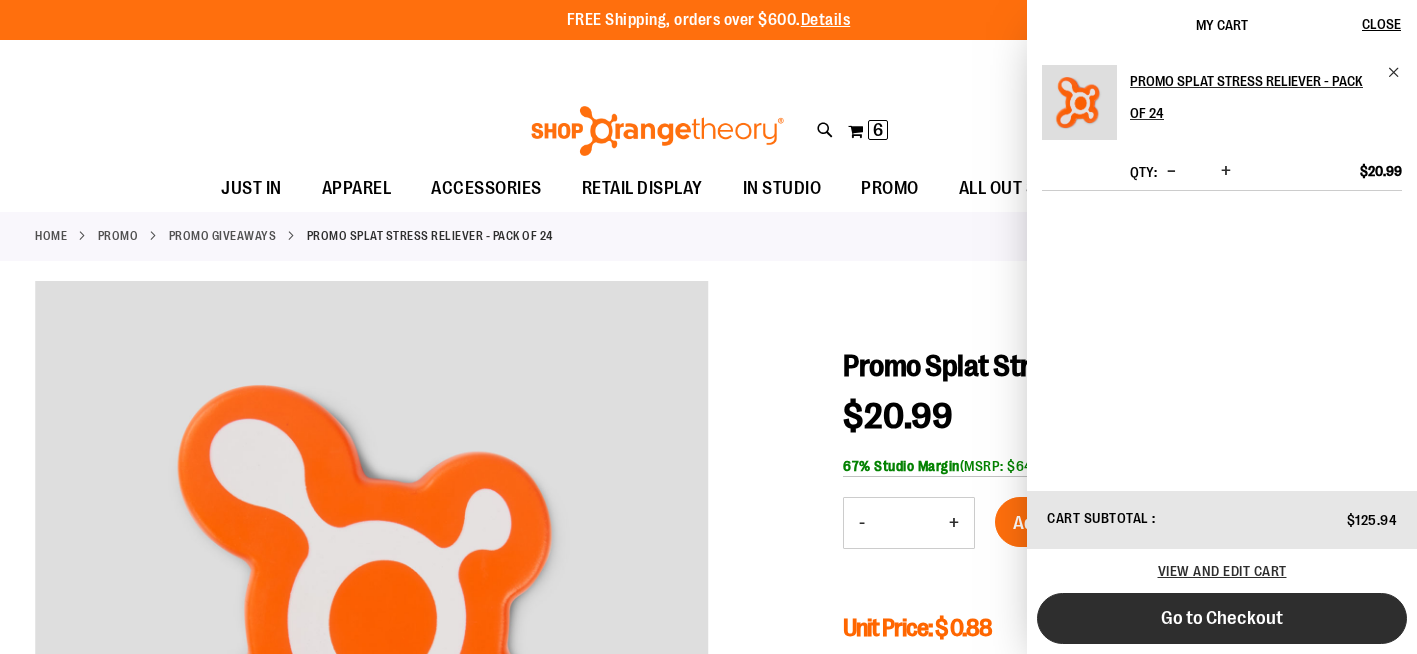 click on "Go to Checkout" at bounding box center (1222, 618) 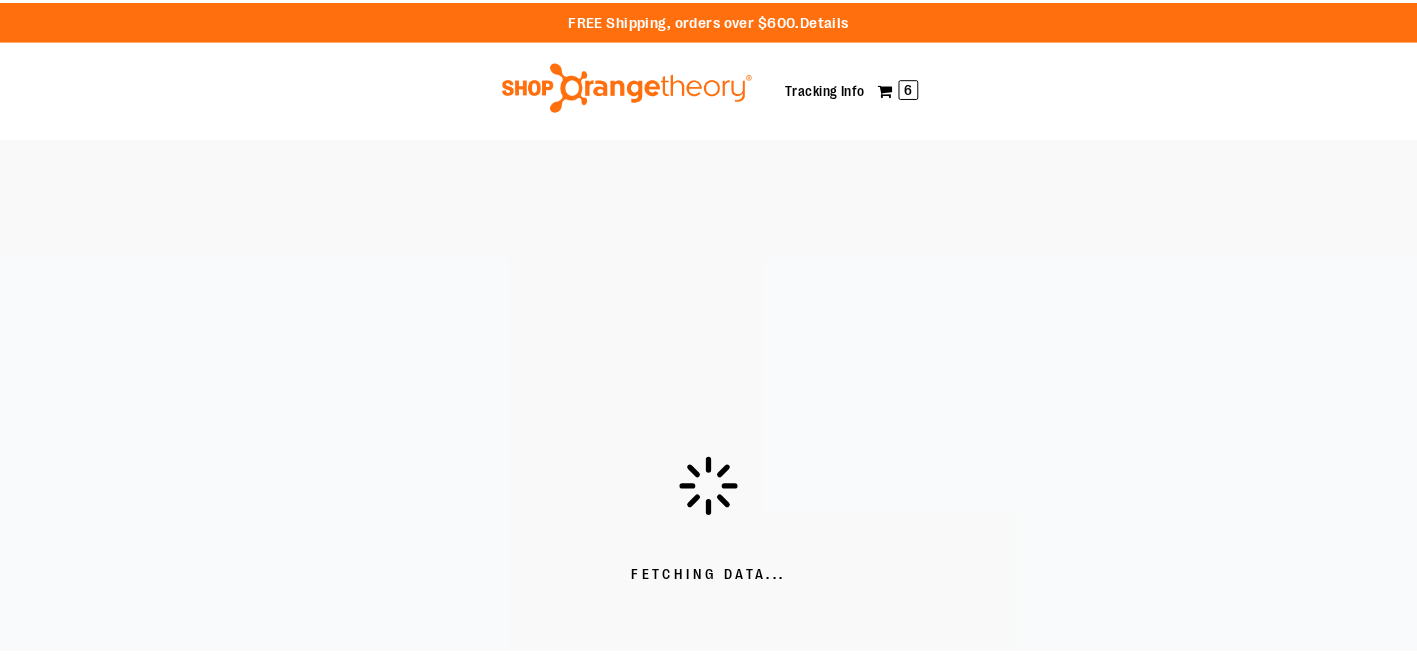 scroll, scrollTop: 0, scrollLeft: 0, axis: both 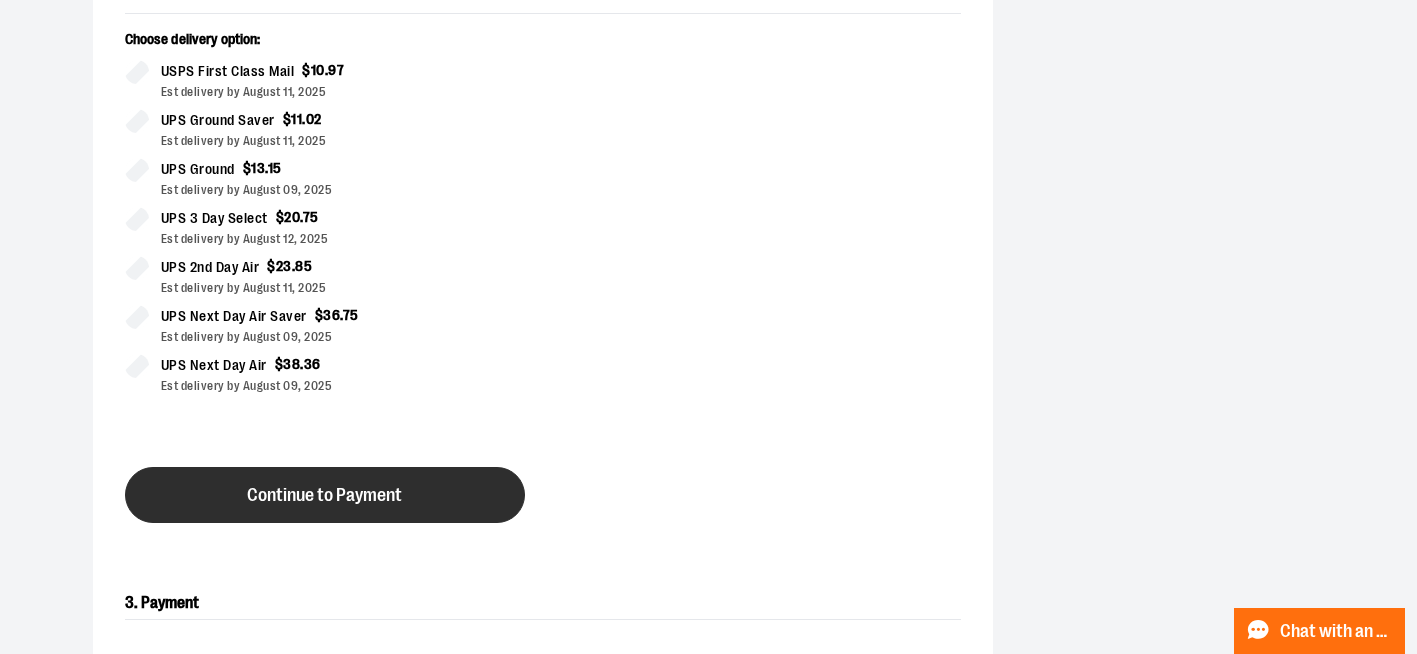 click on "Continue to Payment" at bounding box center [324, 495] 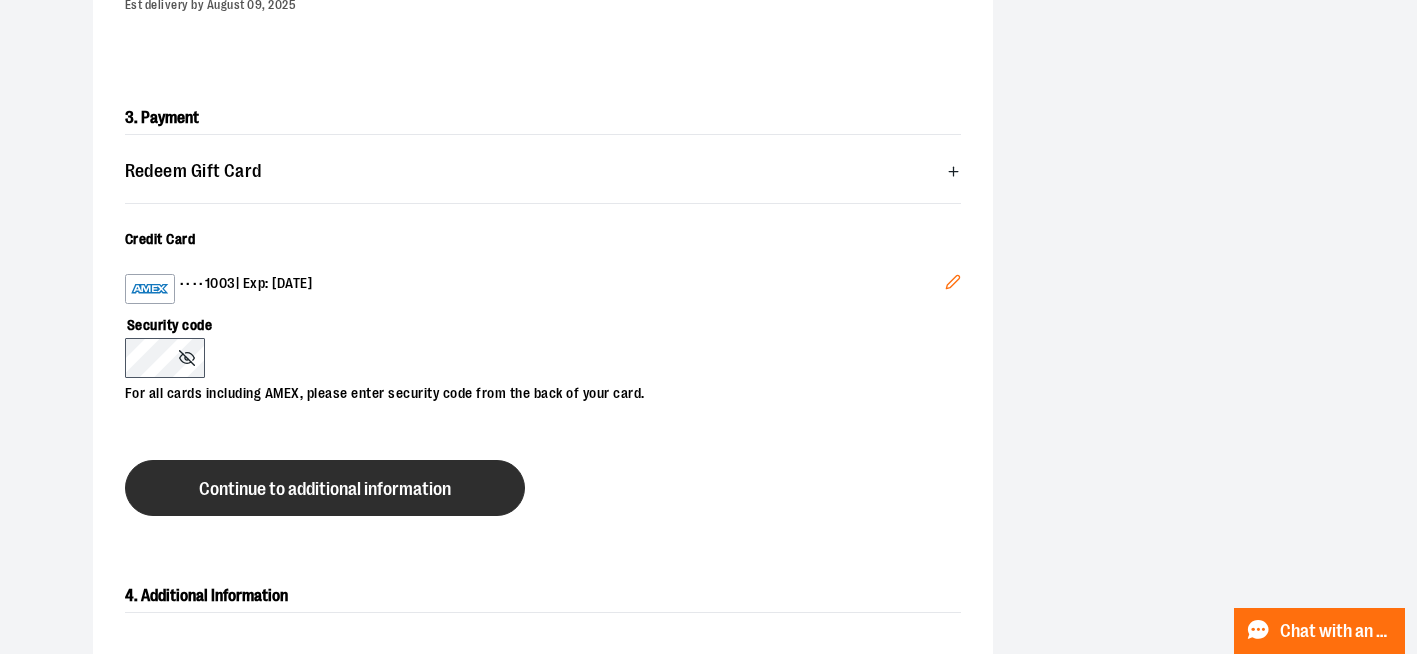 click on "Continue to additional information" at bounding box center (325, 489) 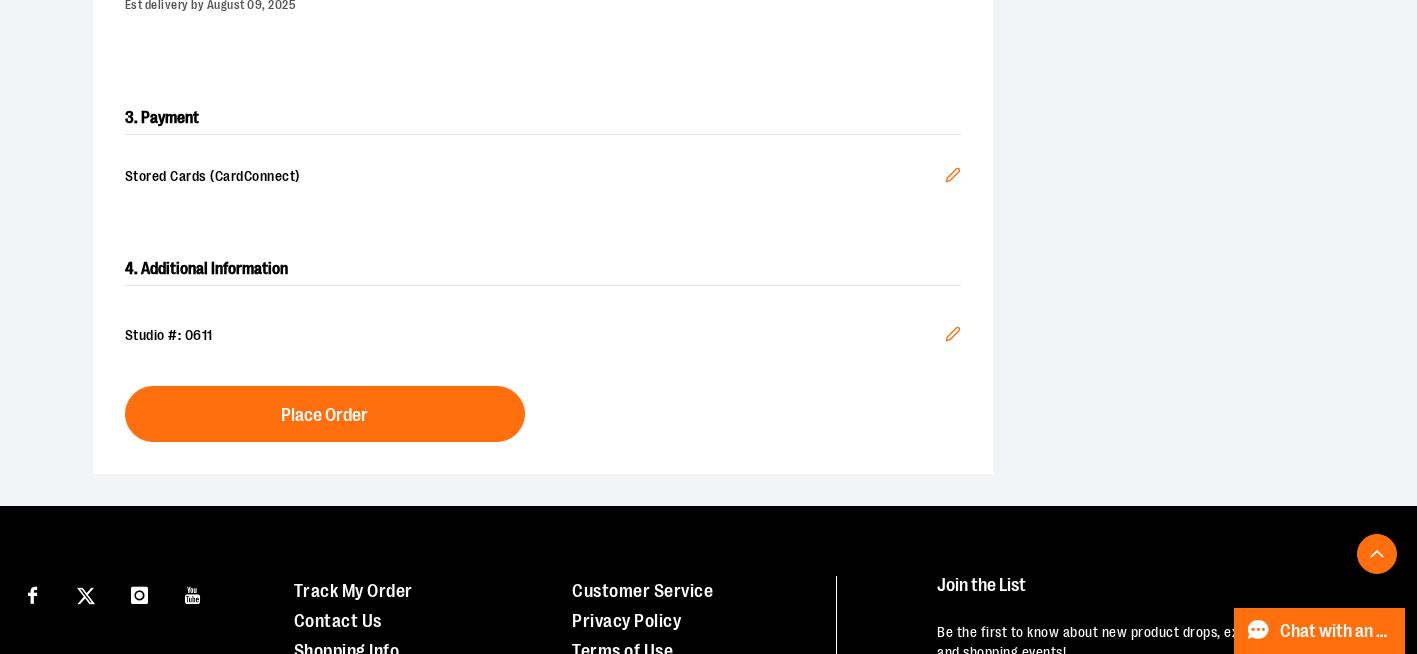 click 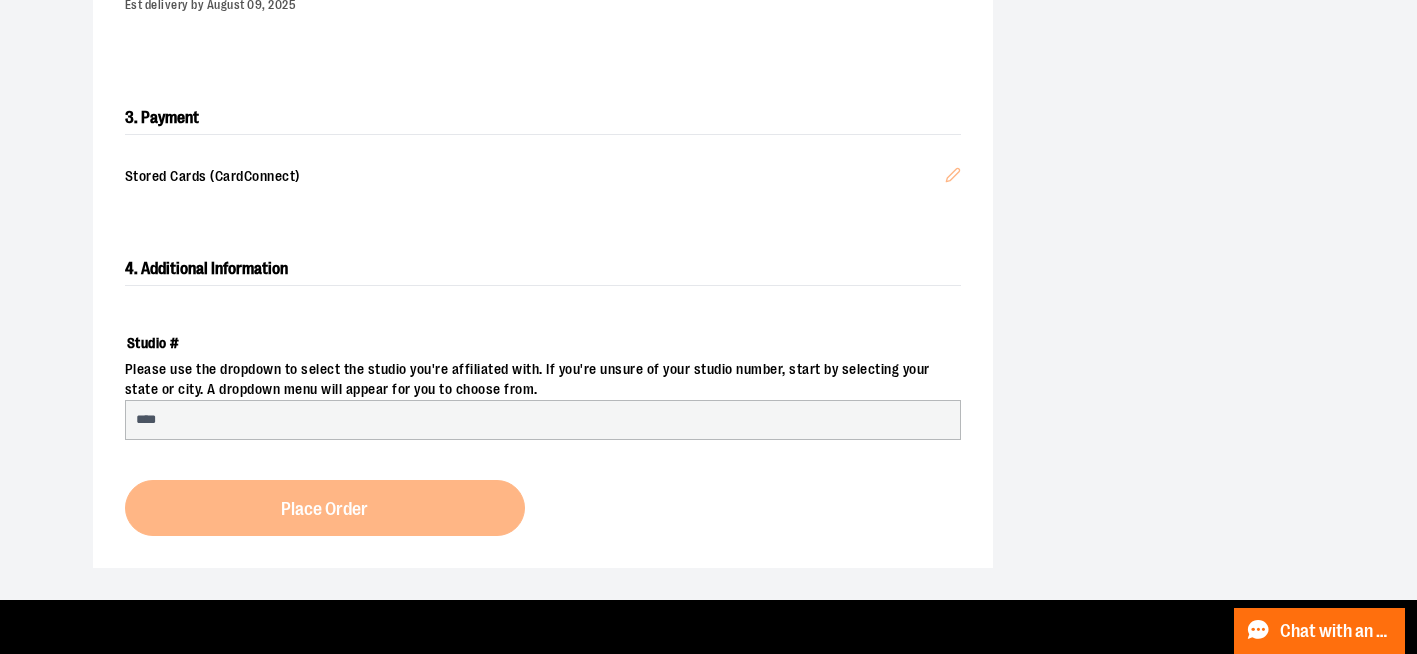 select on "***" 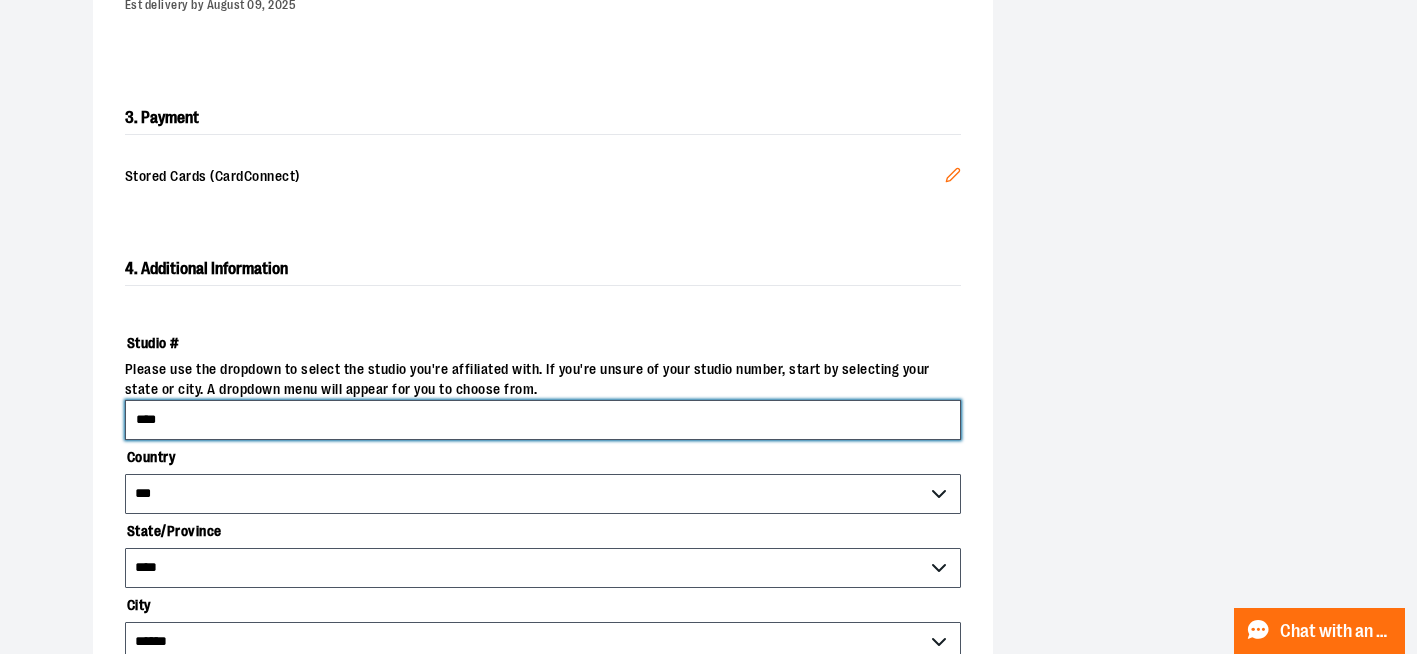 click on "****" at bounding box center [543, 420] 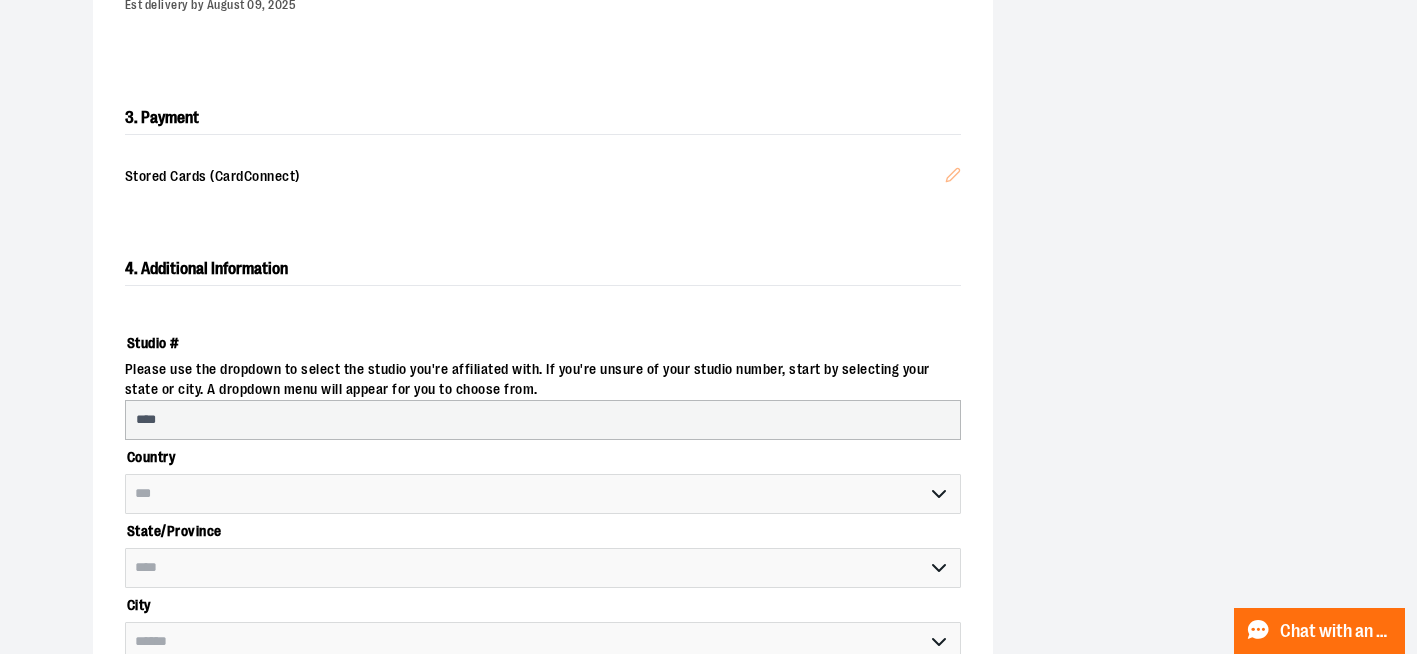click on "**********" at bounding box center [709, 263] 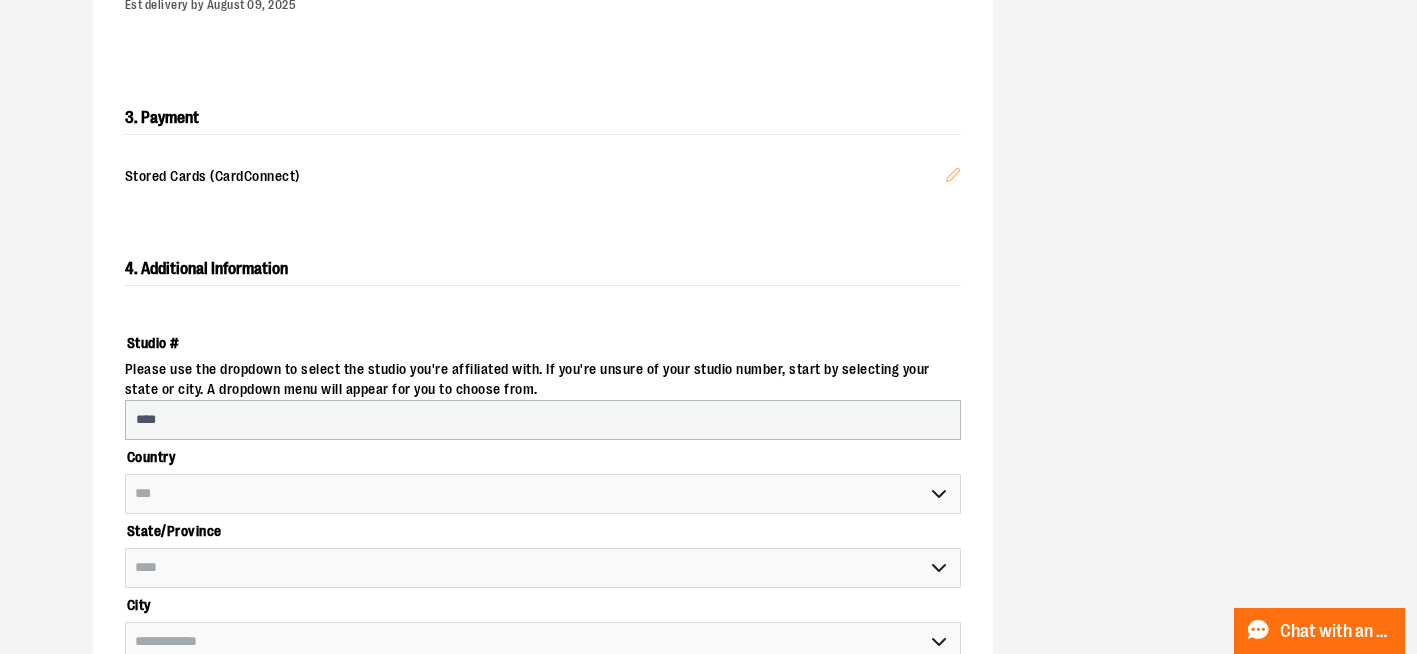 select on "****" 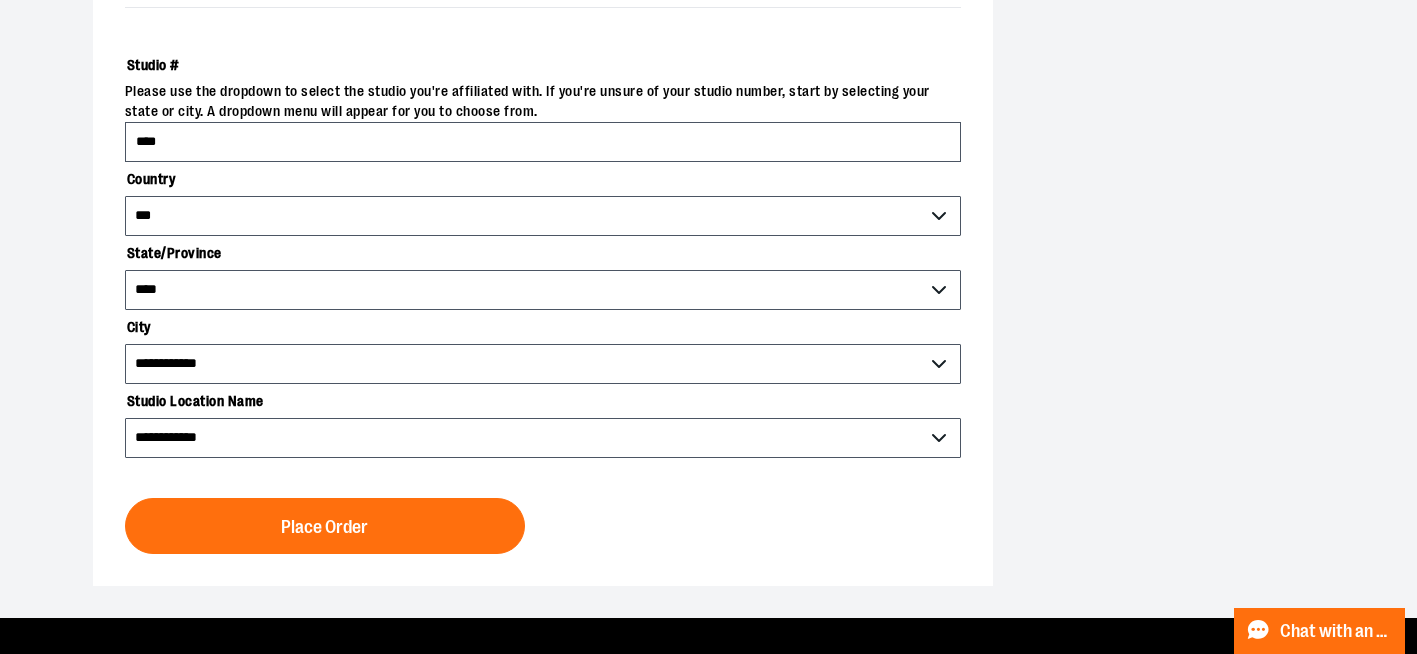 scroll, scrollTop: 847, scrollLeft: 0, axis: vertical 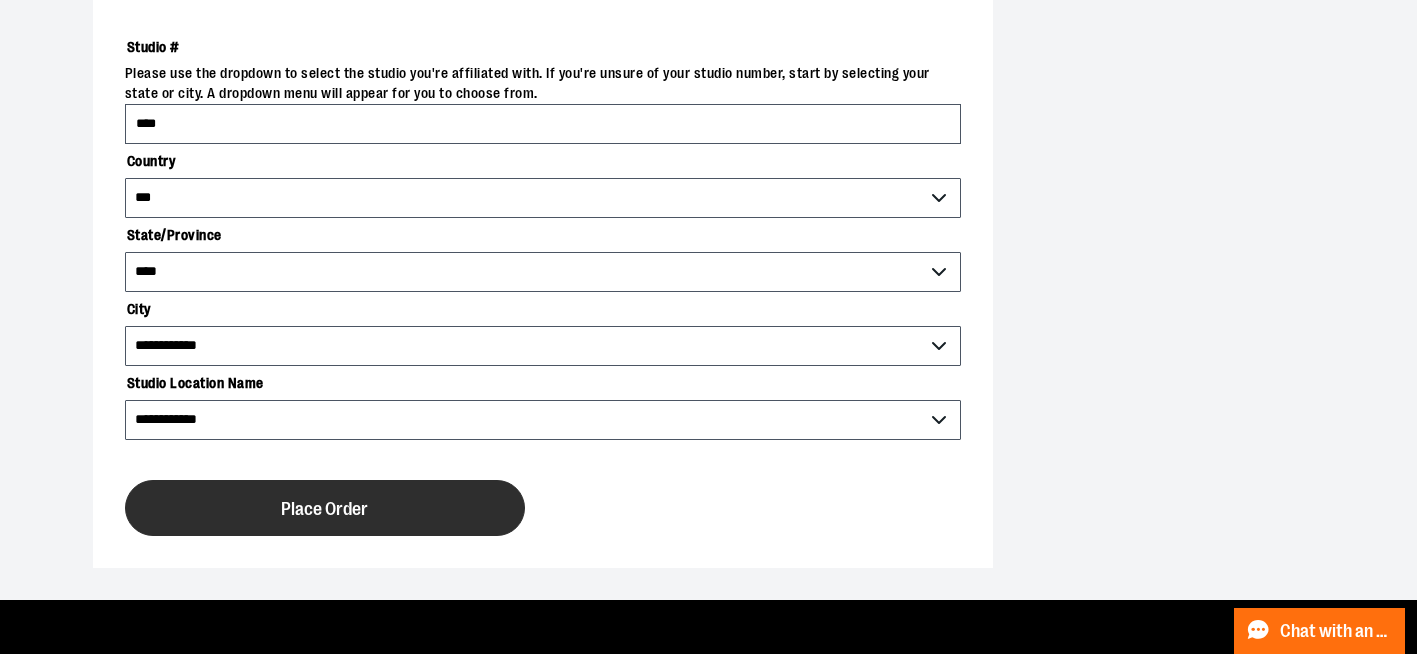 click on "Place Order" at bounding box center [324, 509] 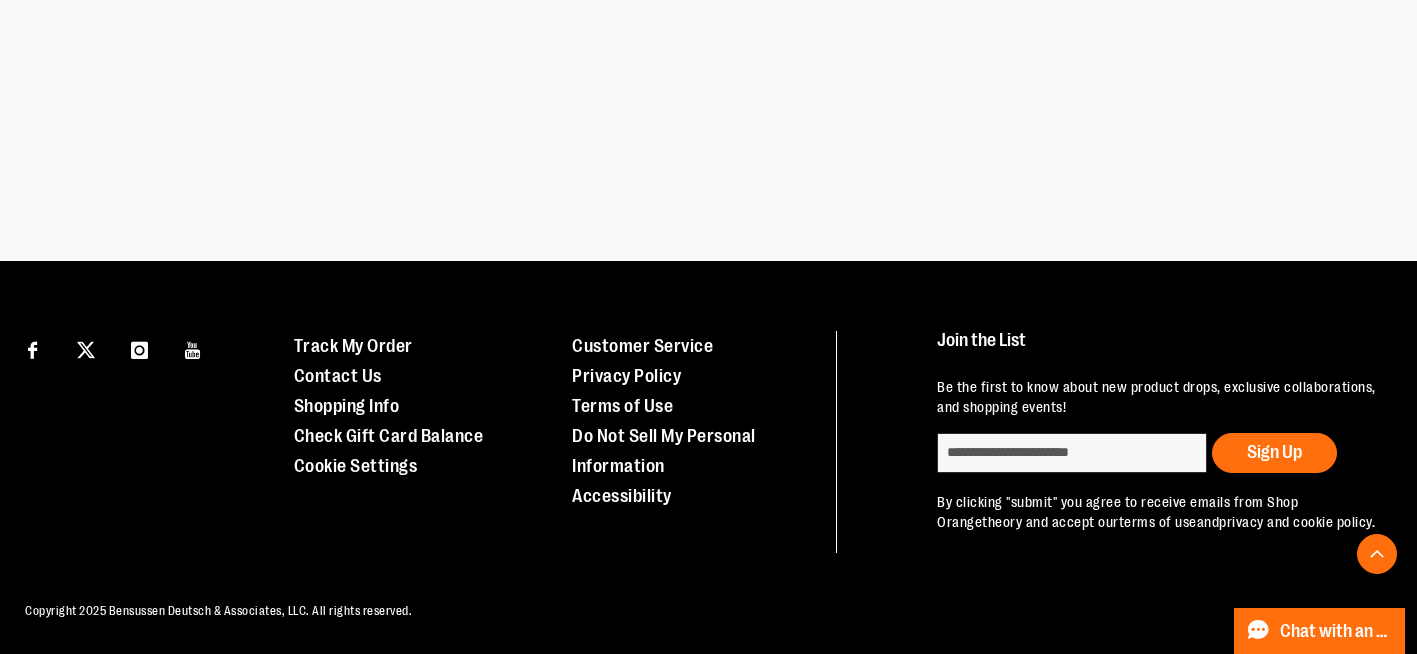 scroll, scrollTop: 644, scrollLeft: 0, axis: vertical 